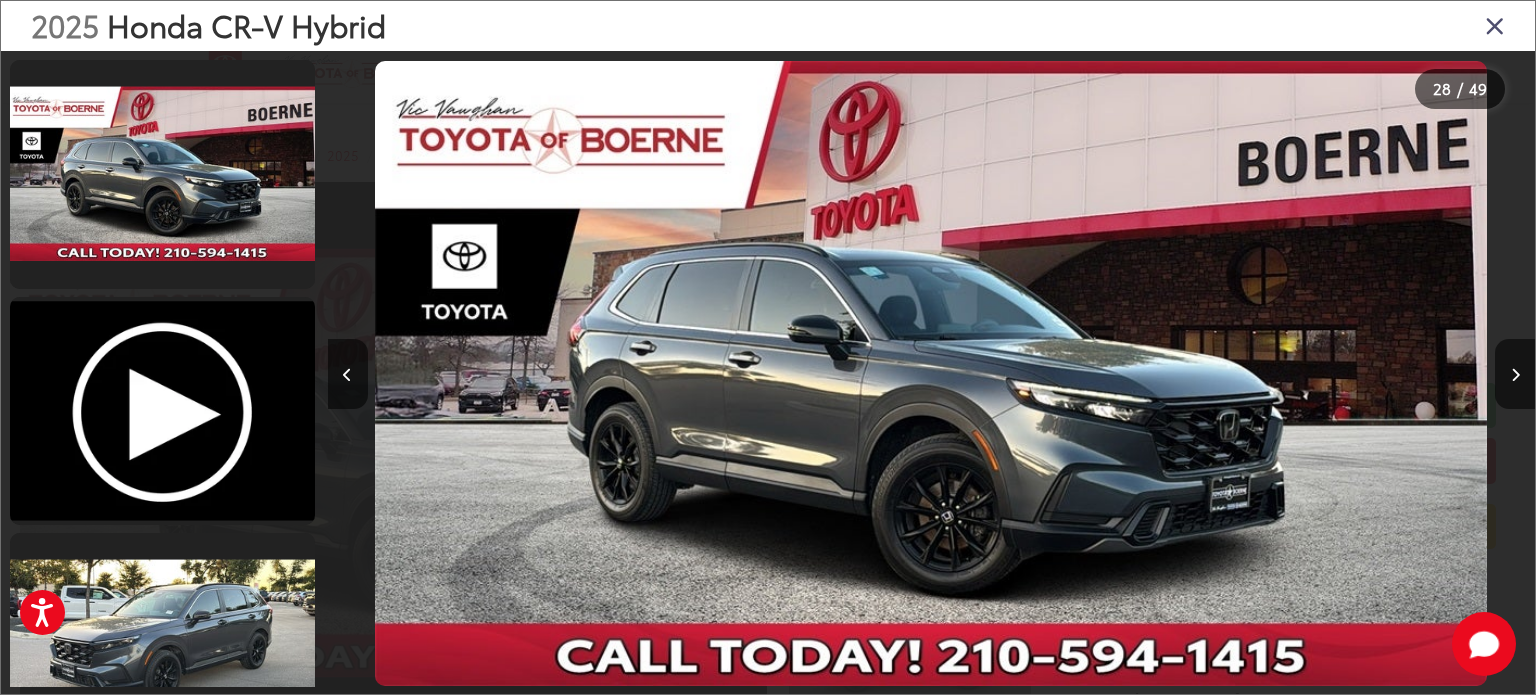 scroll, scrollTop: 42, scrollLeft: 0, axis: vertical 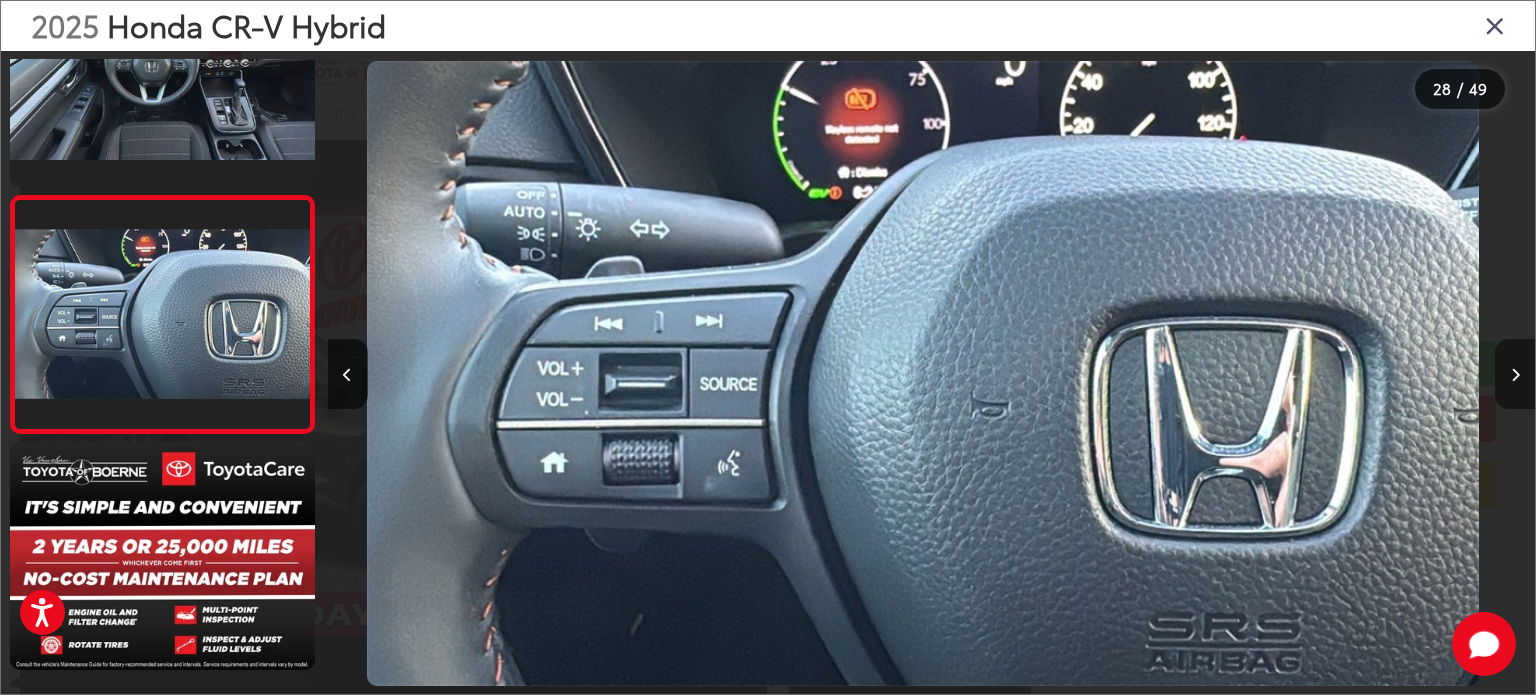 click at bounding box center (1515, 375) 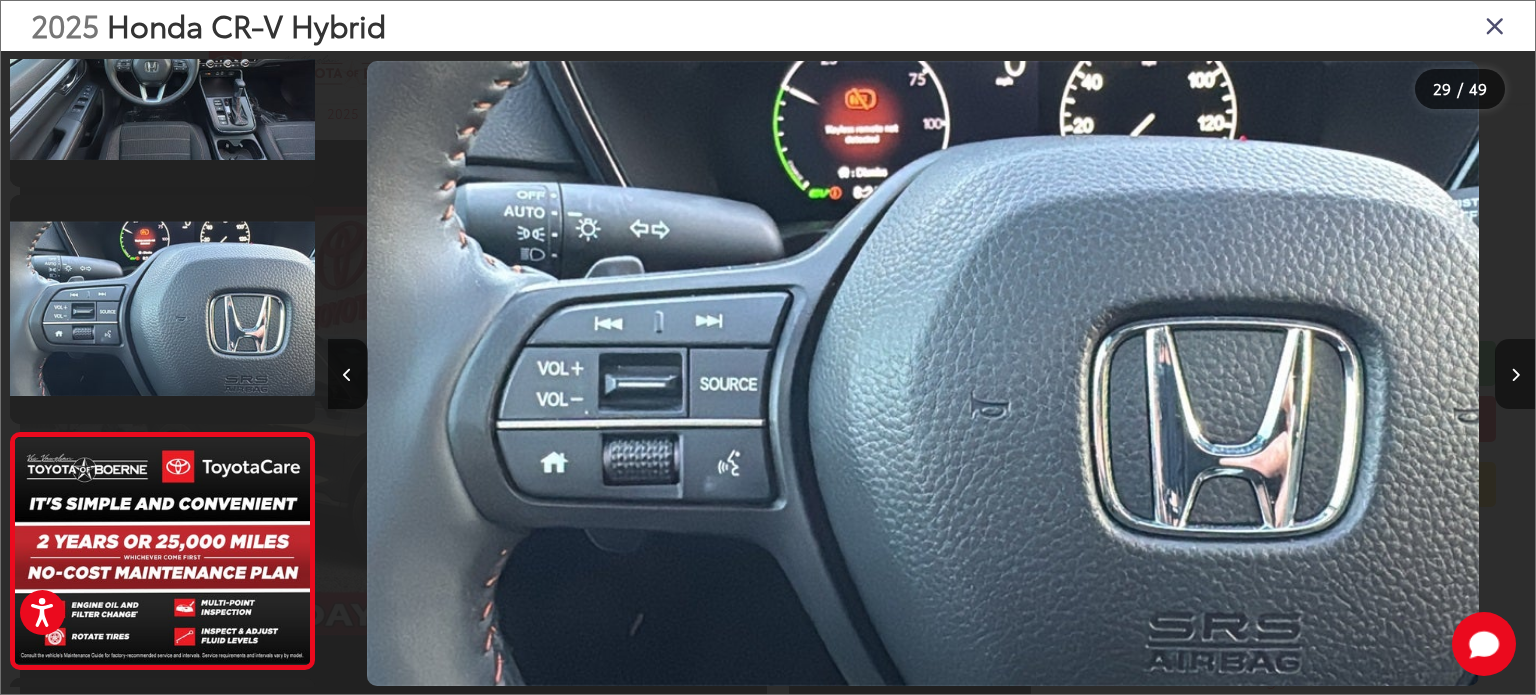 scroll, scrollTop: 0, scrollLeft: 32684, axis: horizontal 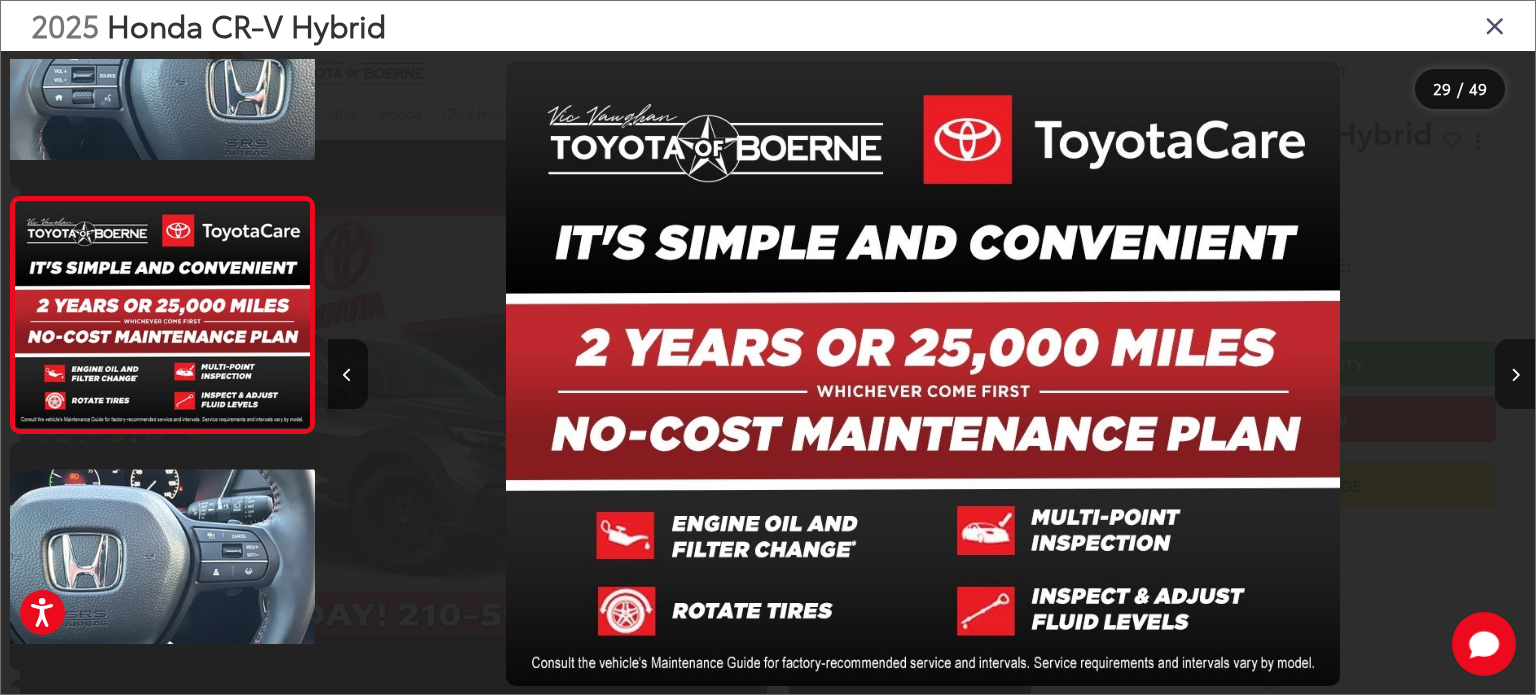 click at bounding box center (1515, 375) 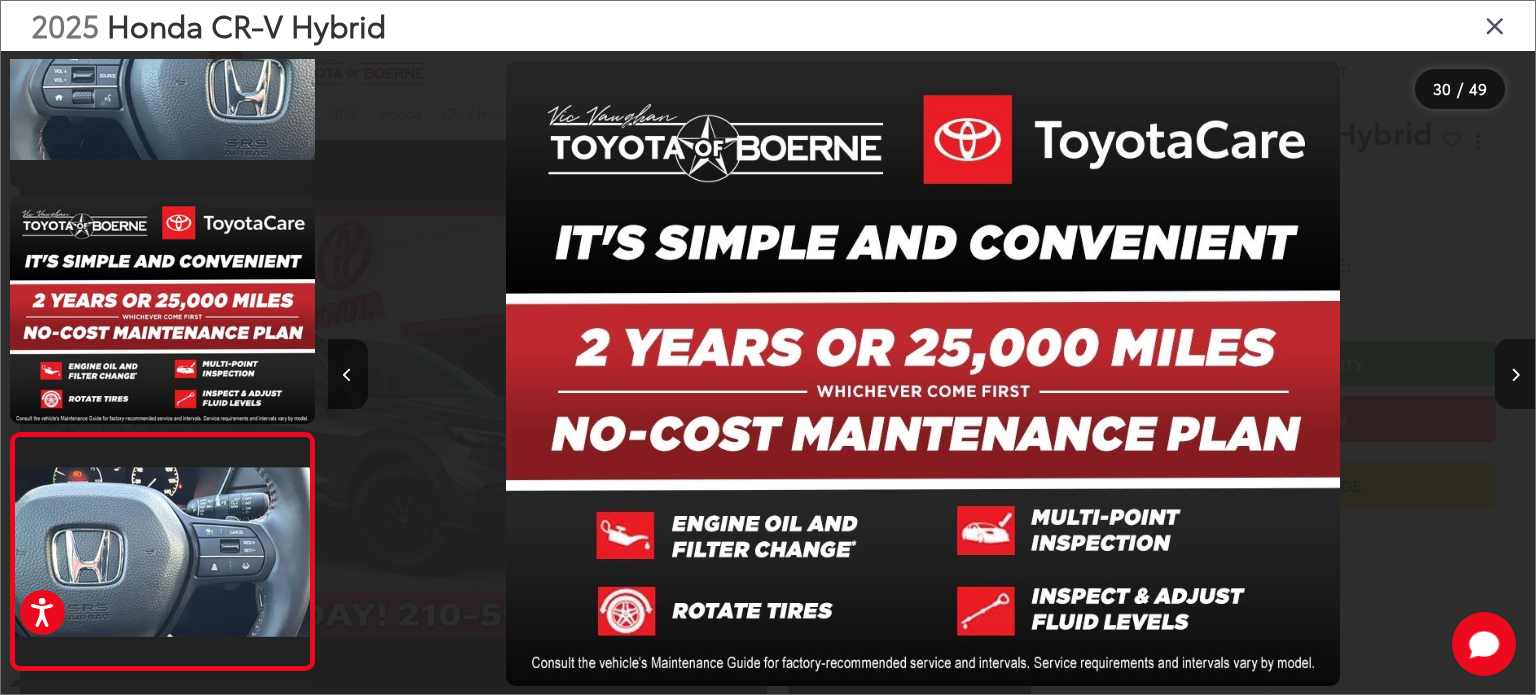 scroll, scrollTop: 0, scrollLeft: 34051, axis: horizontal 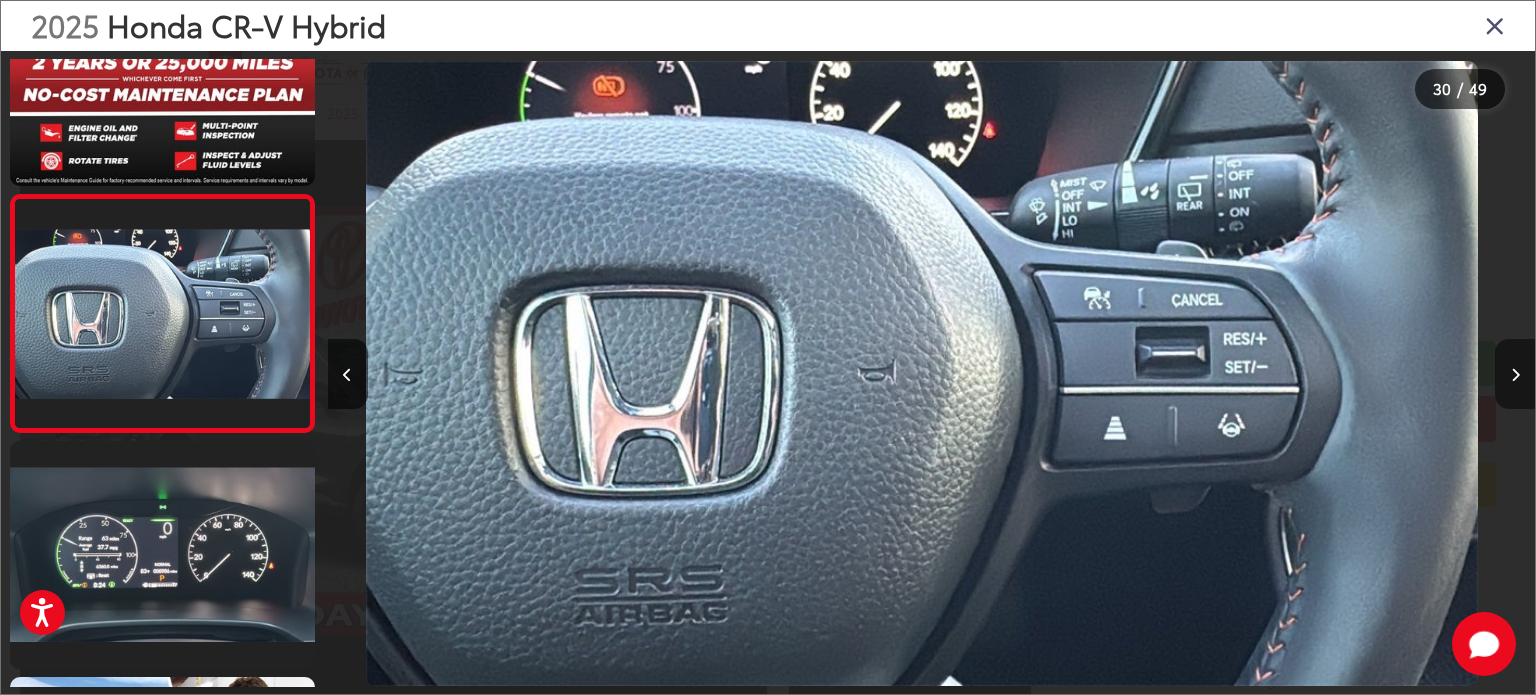 click at bounding box center (1515, 375) 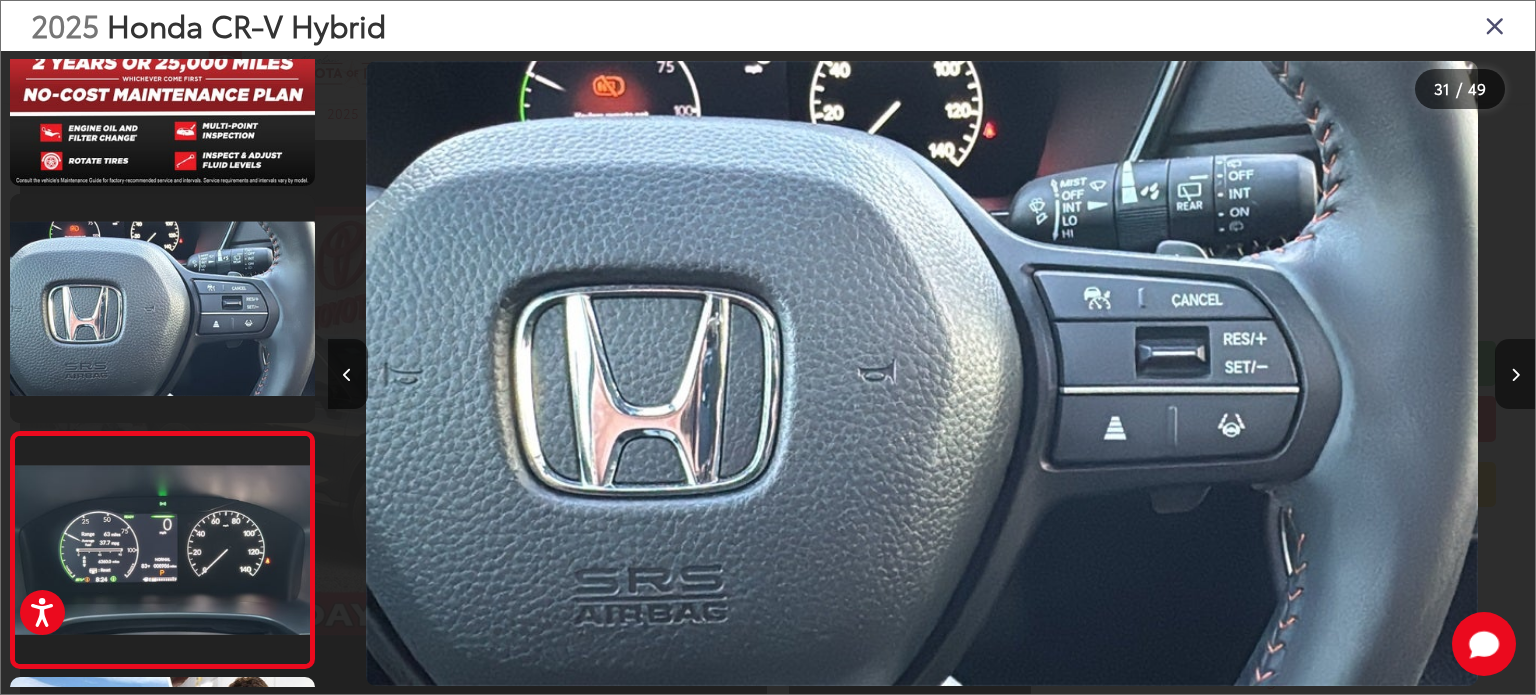 scroll, scrollTop: 0, scrollLeft: 35125, axis: horizontal 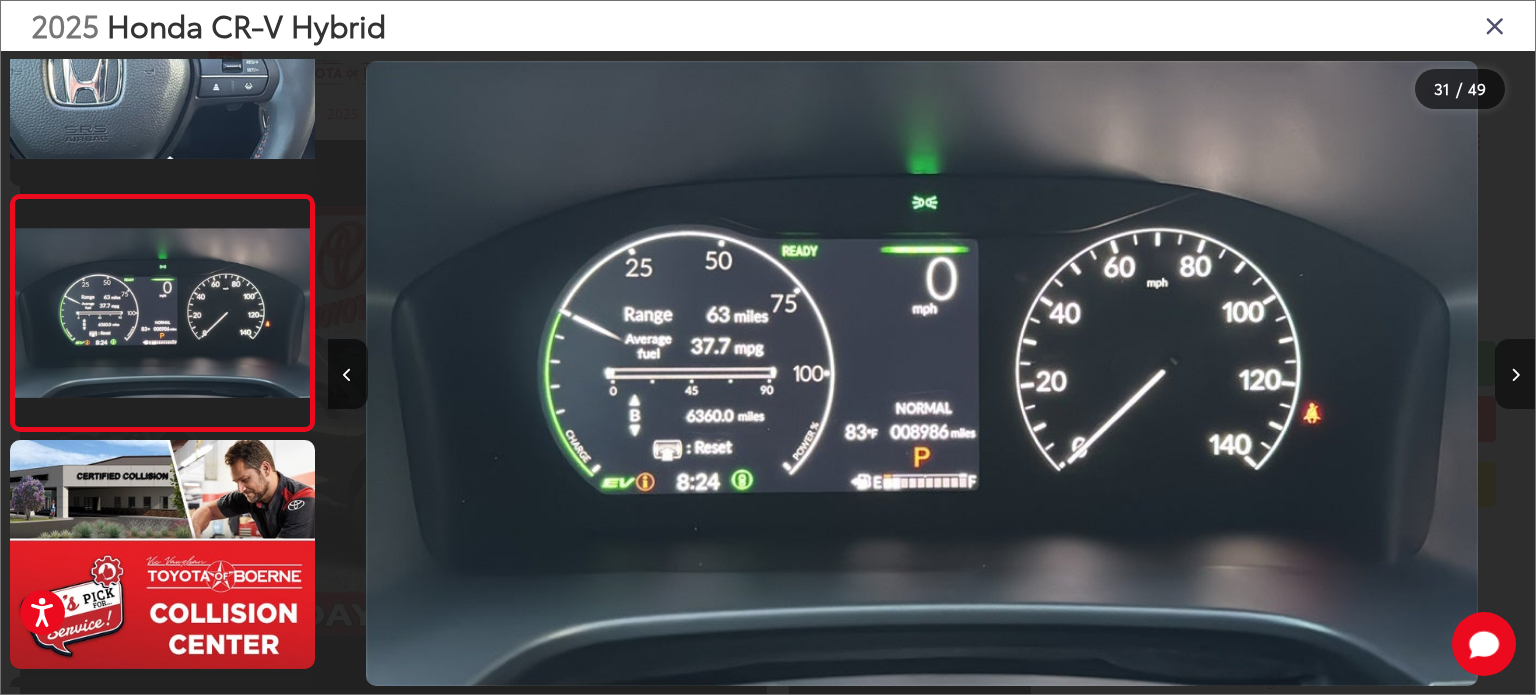 click at bounding box center [1515, 375] 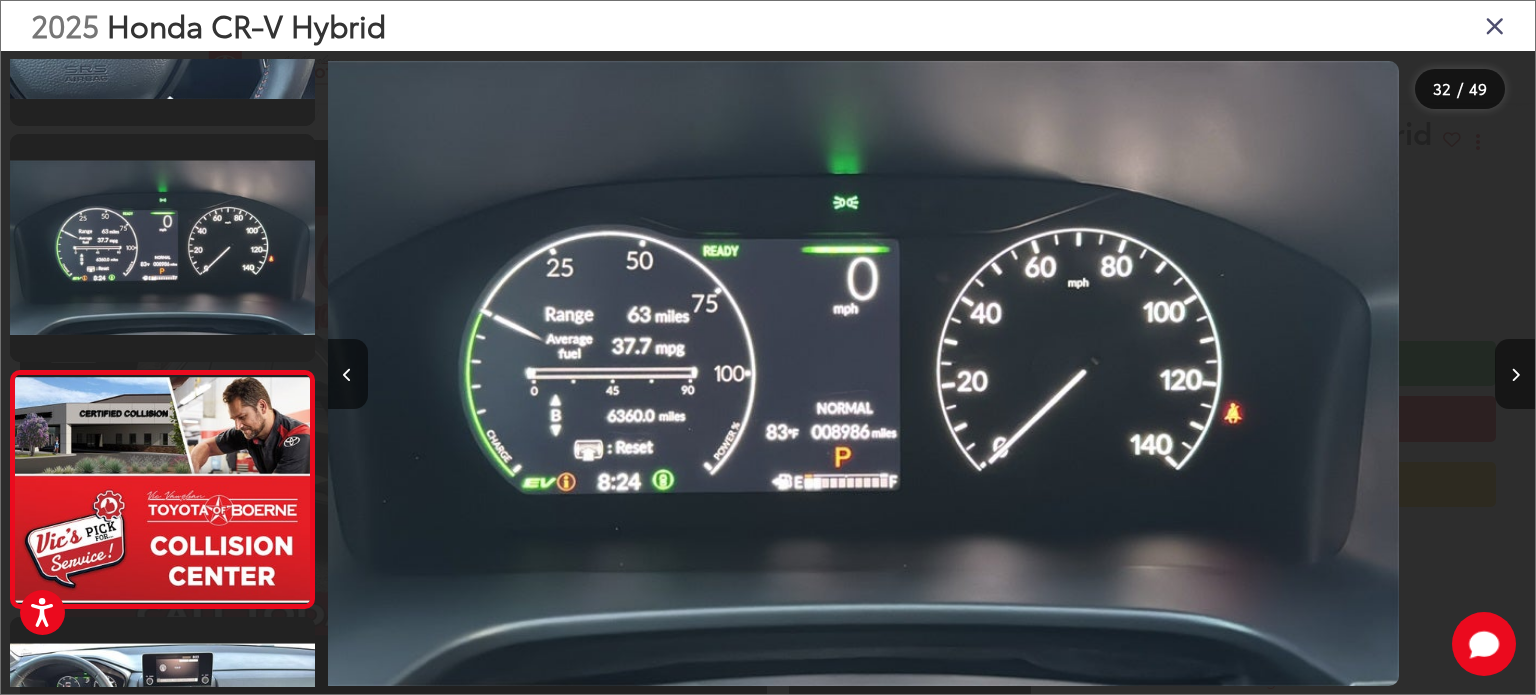 scroll, scrollTop: 7136, scrollLeft: 0, axis: vertical 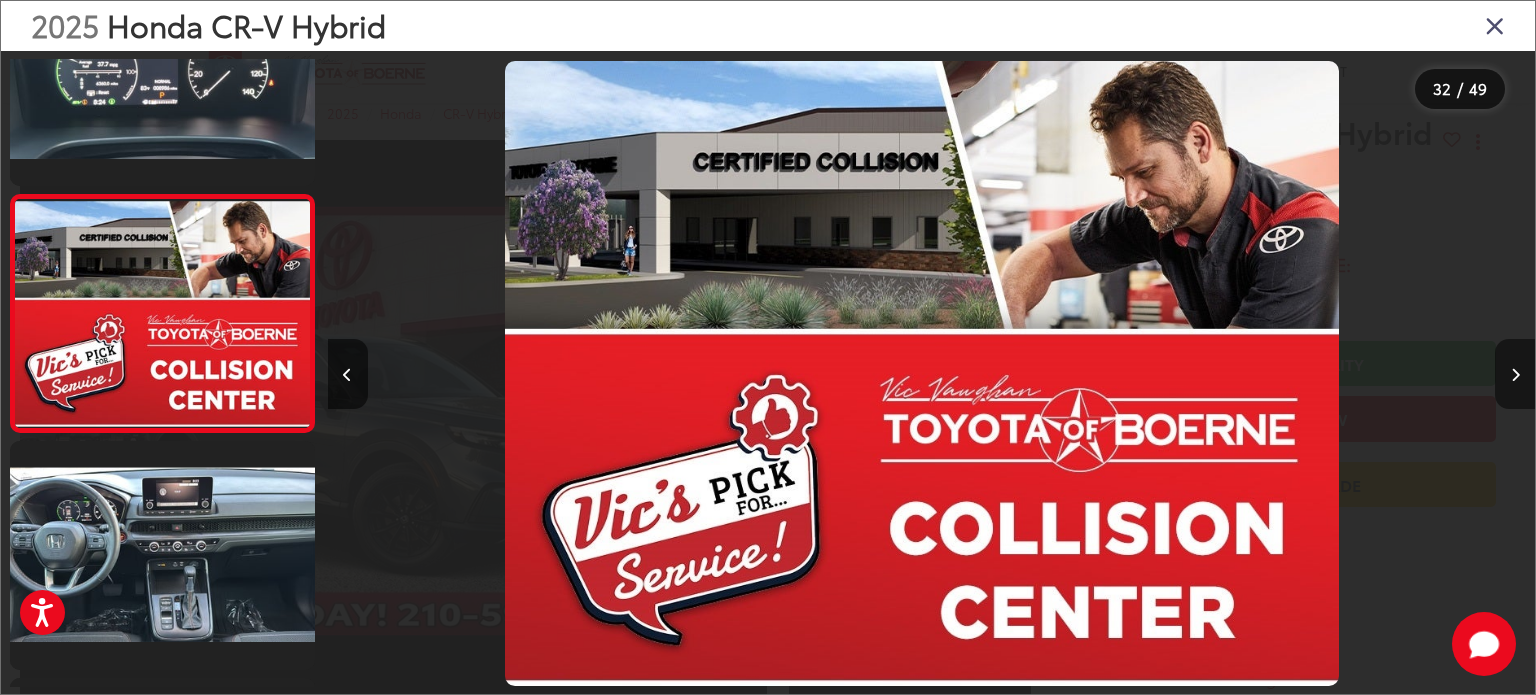 click at bounding box center [1515, 375] 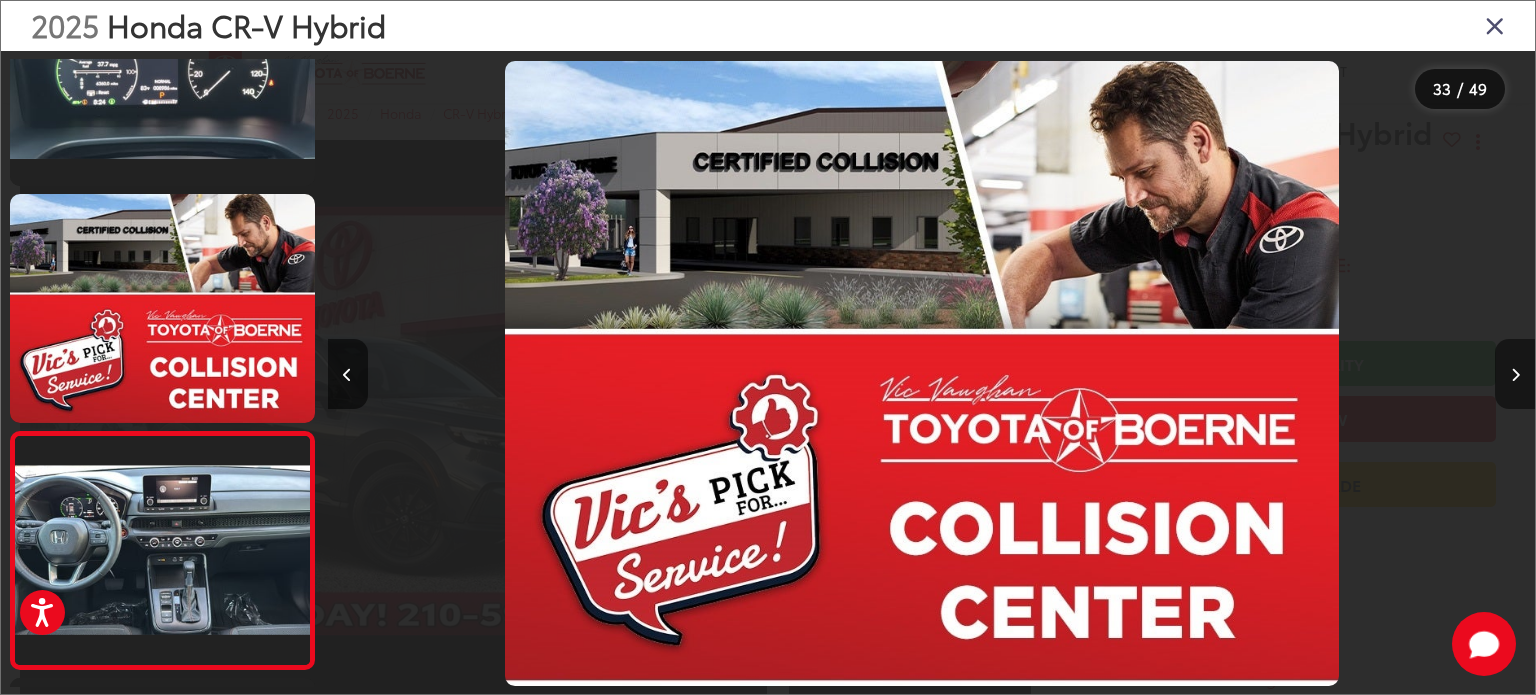 scroll, scrollTop: 0, scrollLeft: 37673, axis: horizontal 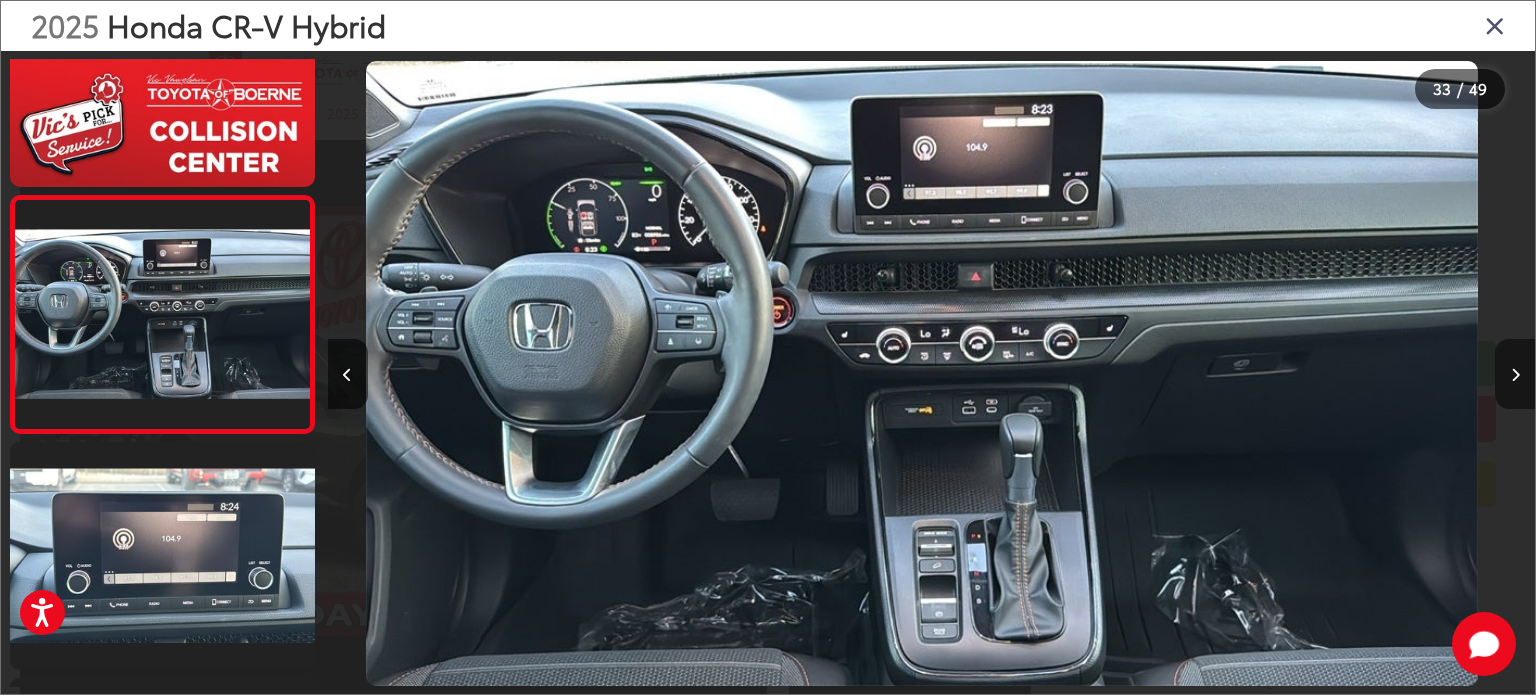 click at bounding box center (1515, 375) 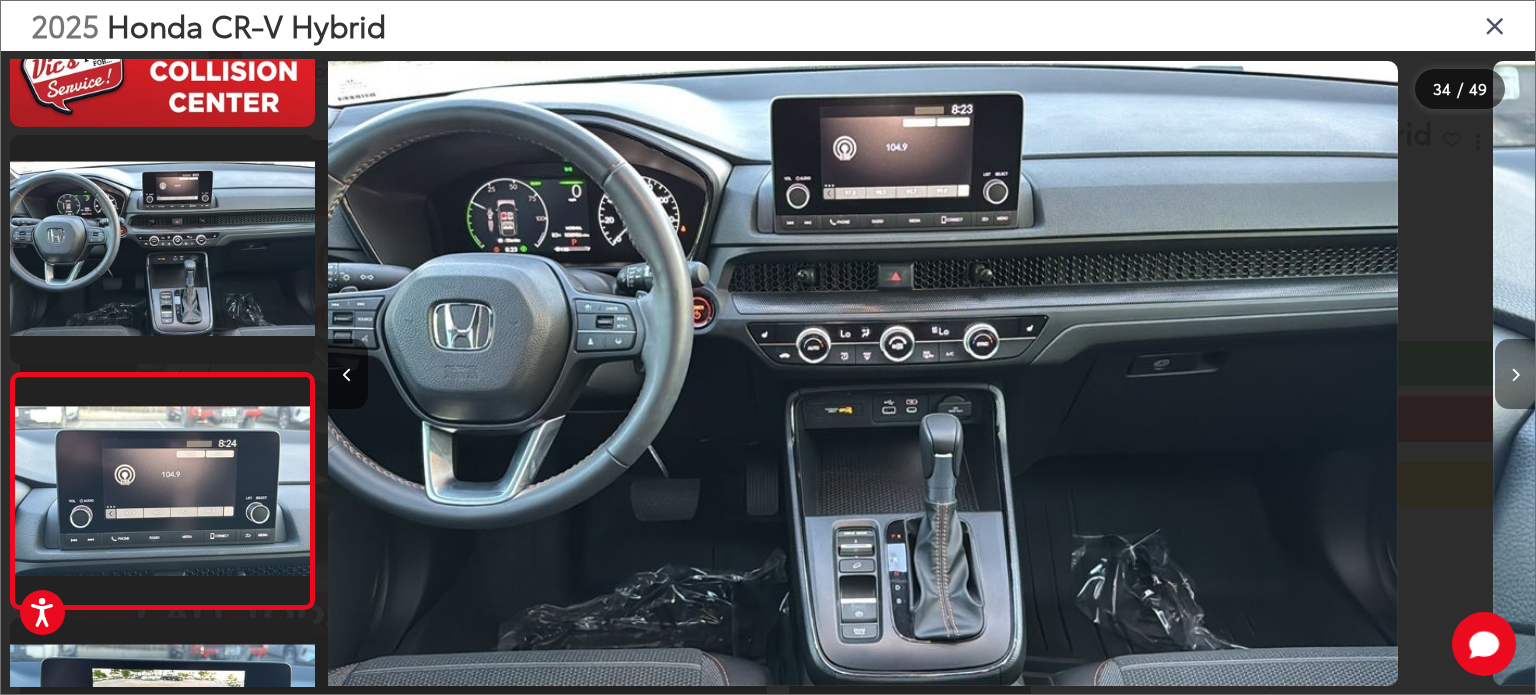 scroll, scrollTop: 7644, scrollLeft: 0, axis: vertical 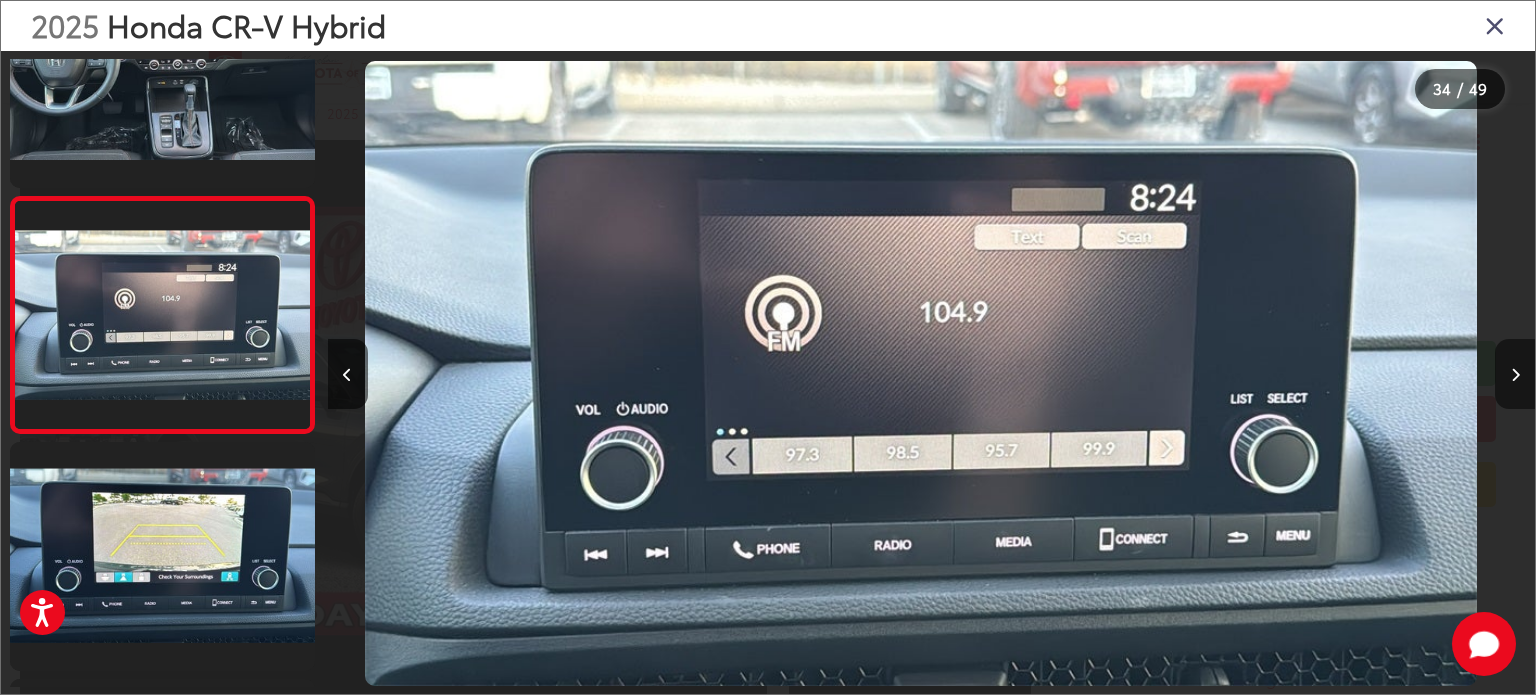 click at bounding box center [1515, 375] 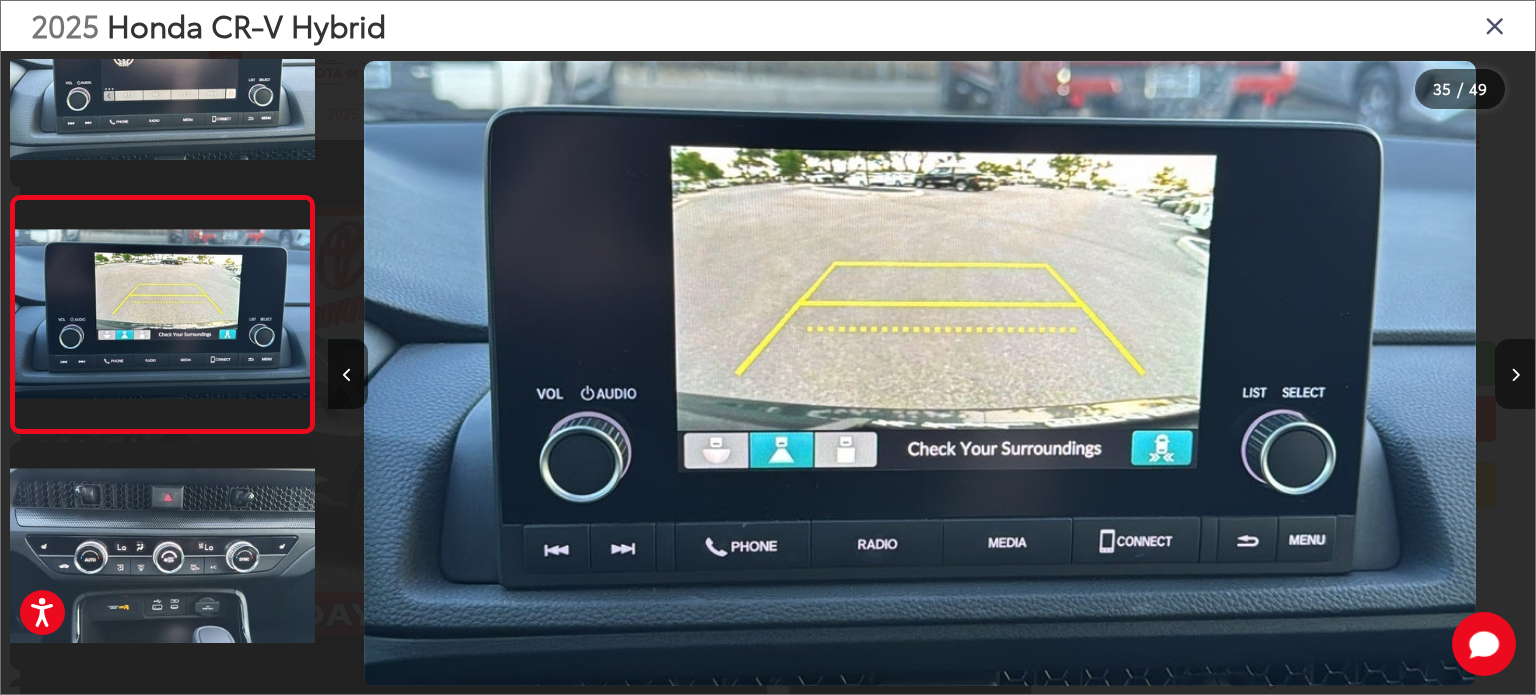 click at bounding box center [1515, 375] 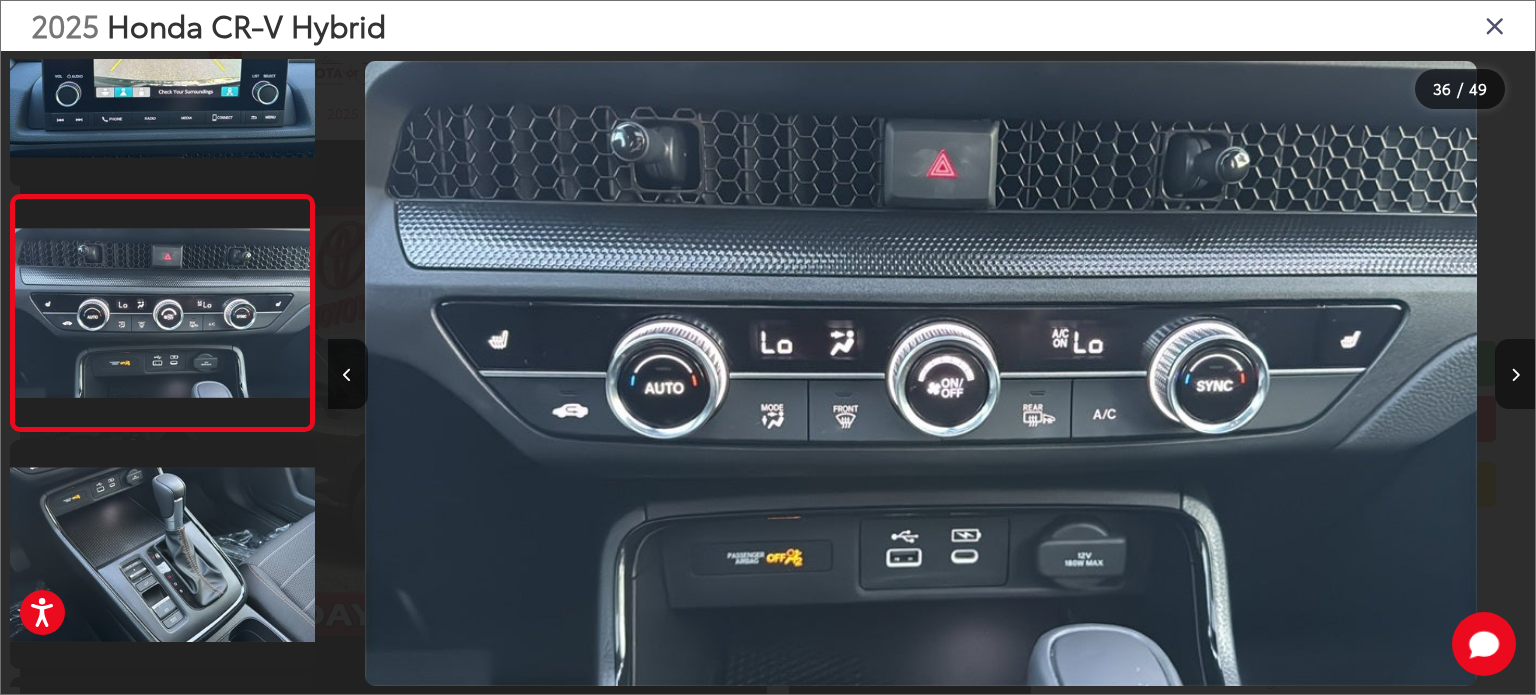 click at bounding box center (1515, 375) 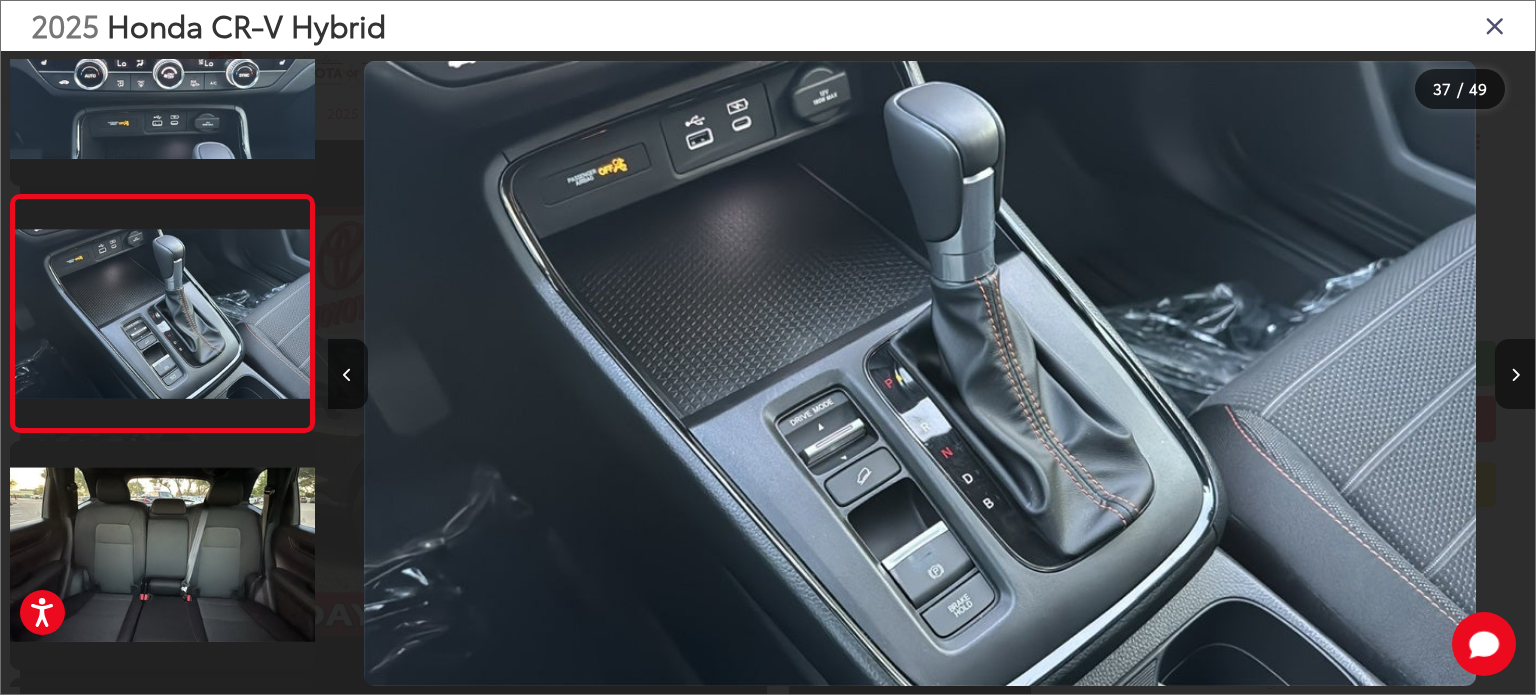 click at bounding box center [1515, 375] 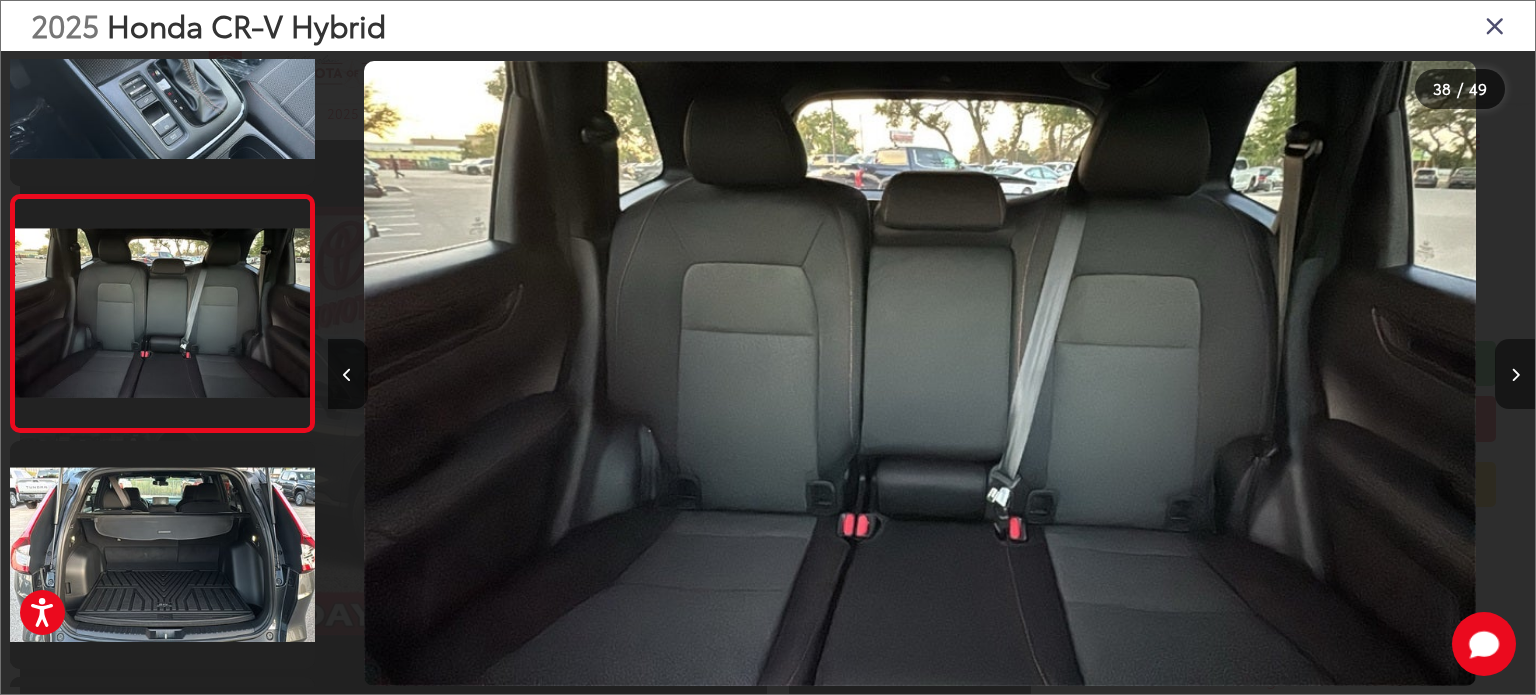 click at bounding box center (1515, 375) 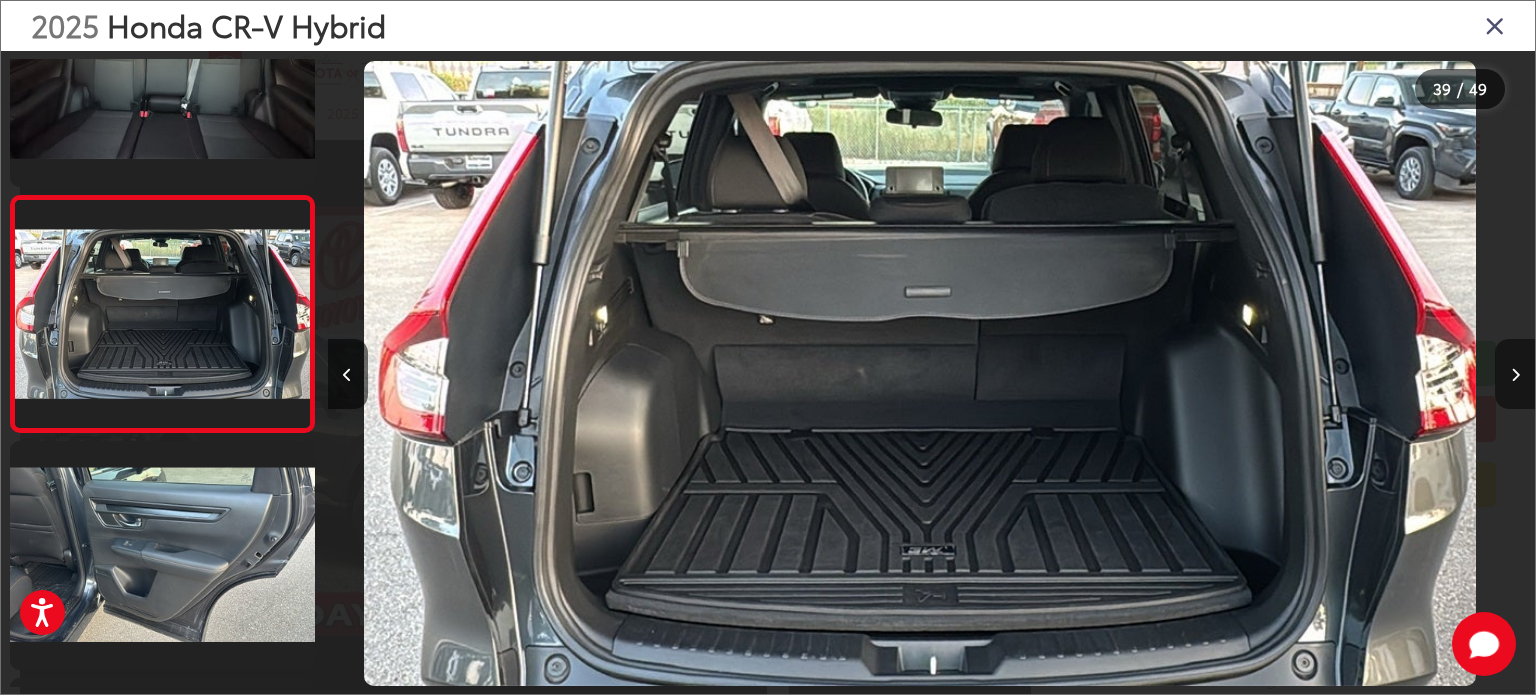 click at bounding box center [1515, 375] 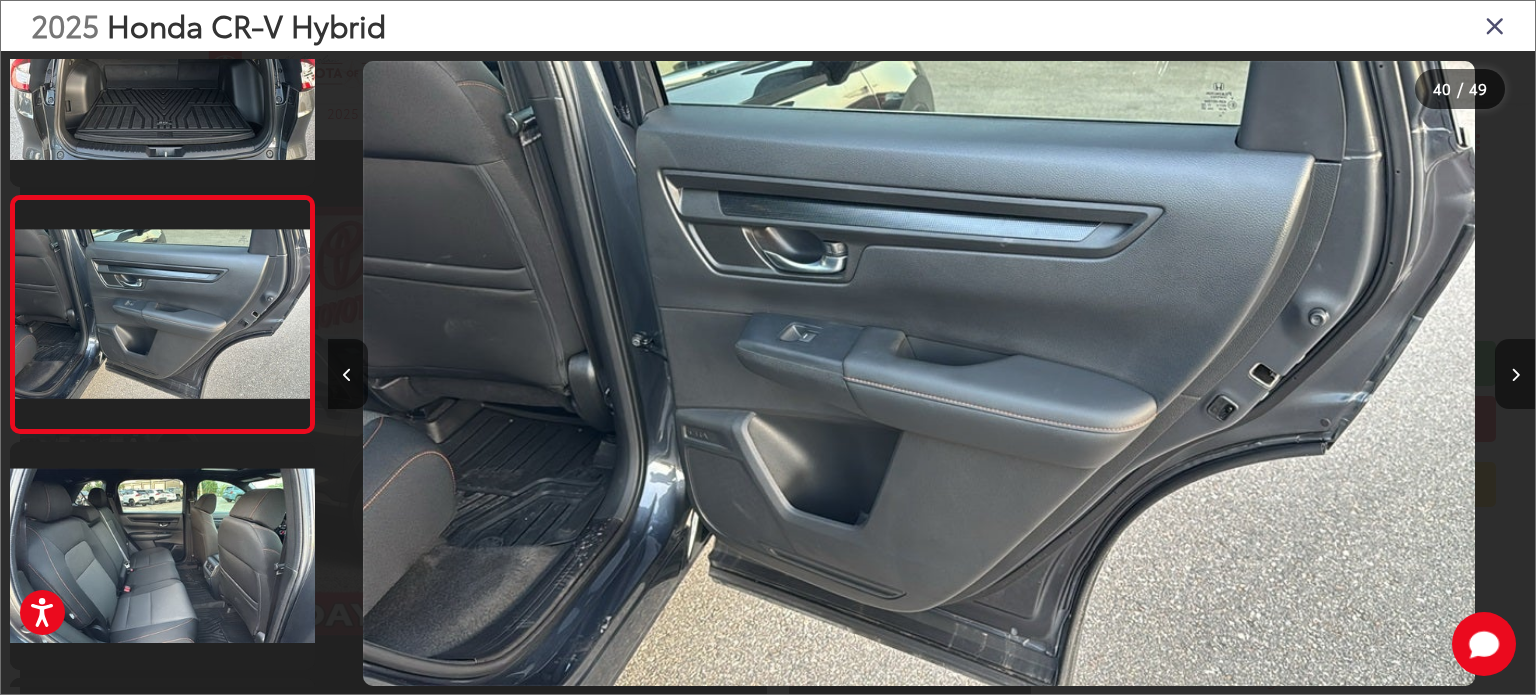 click at bounding box center [1515, 375] 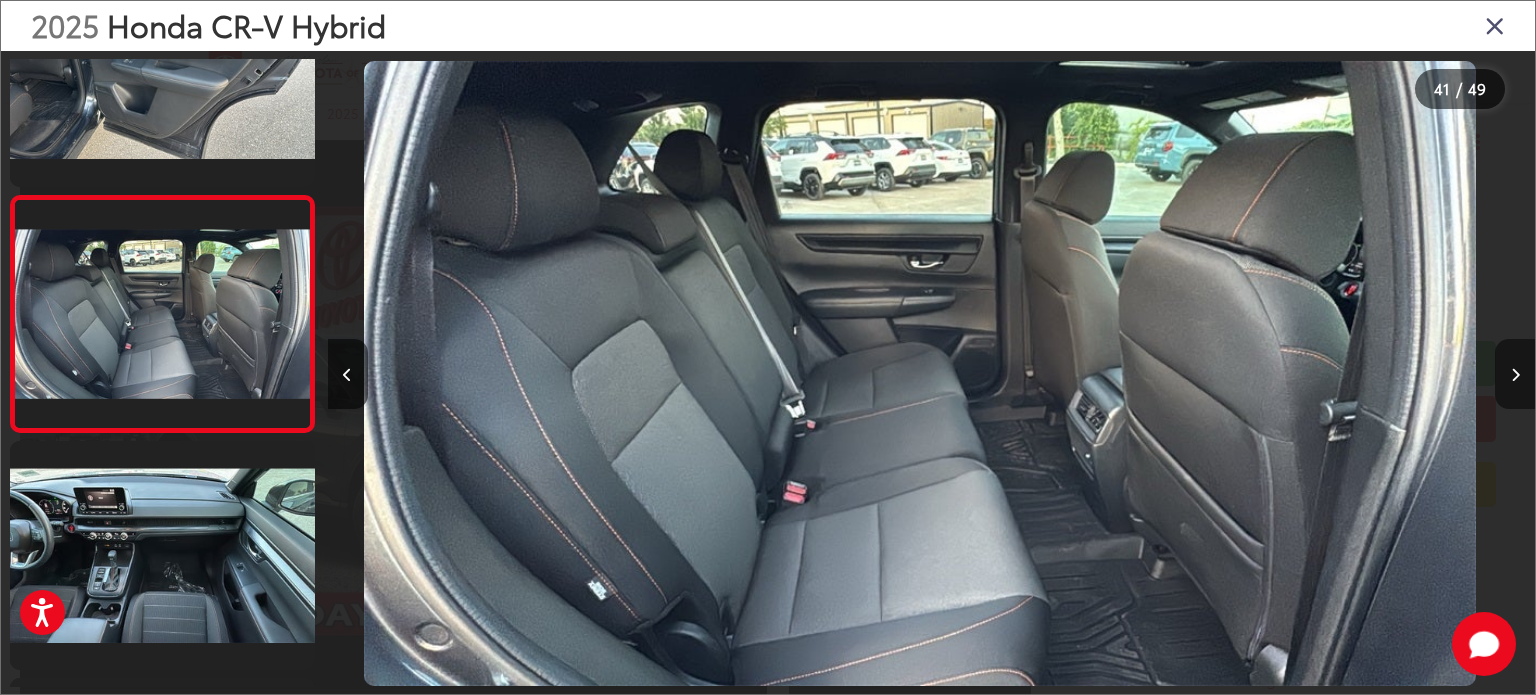 click at bounding box center [1515, 375] 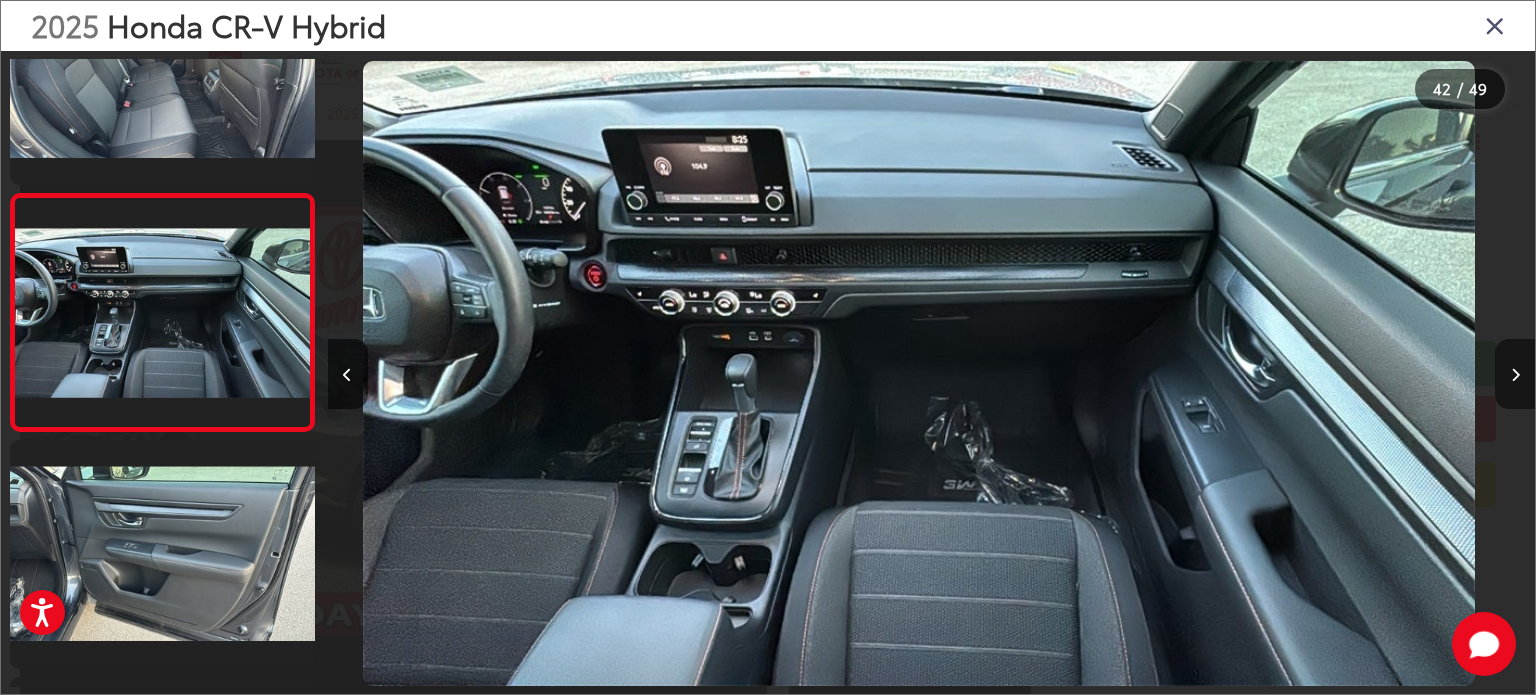 click at bounding box center (1515, 375) 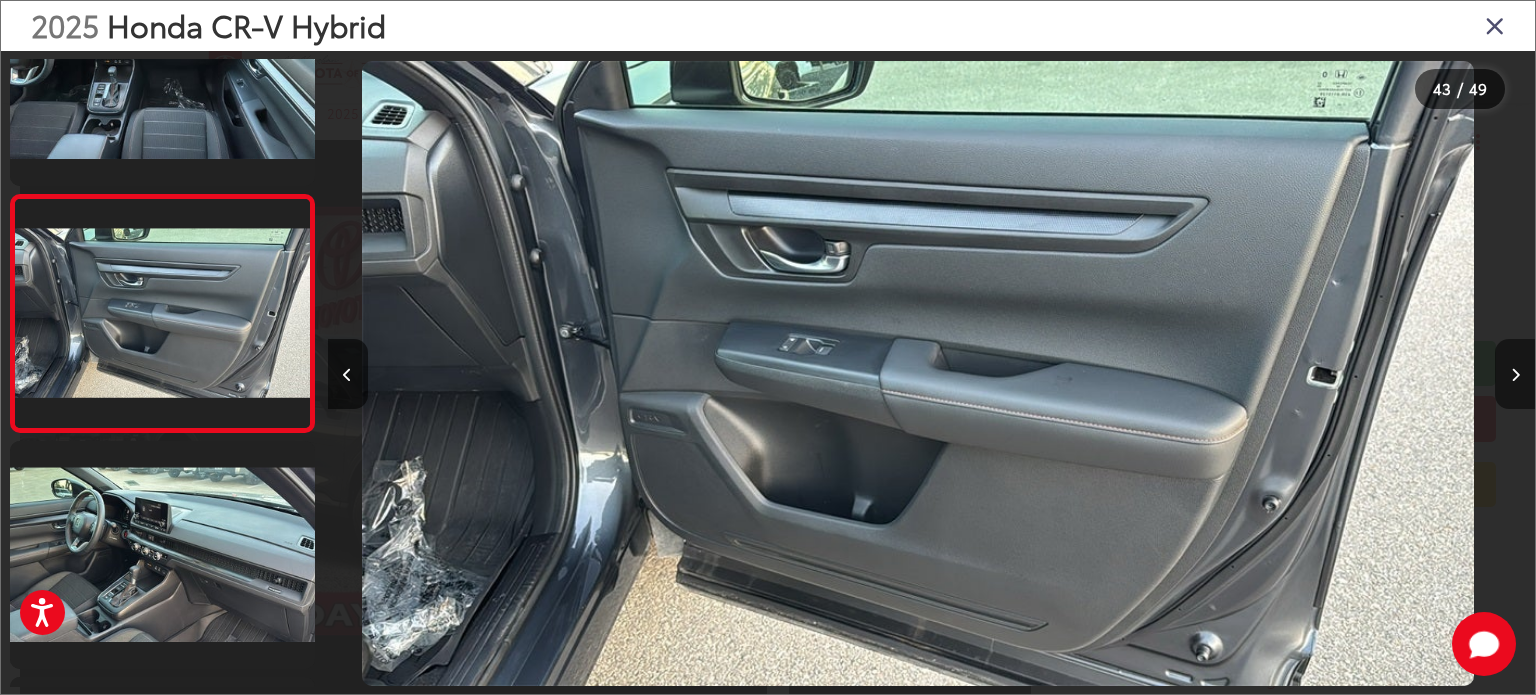 click at bounding box center (1515, 375) 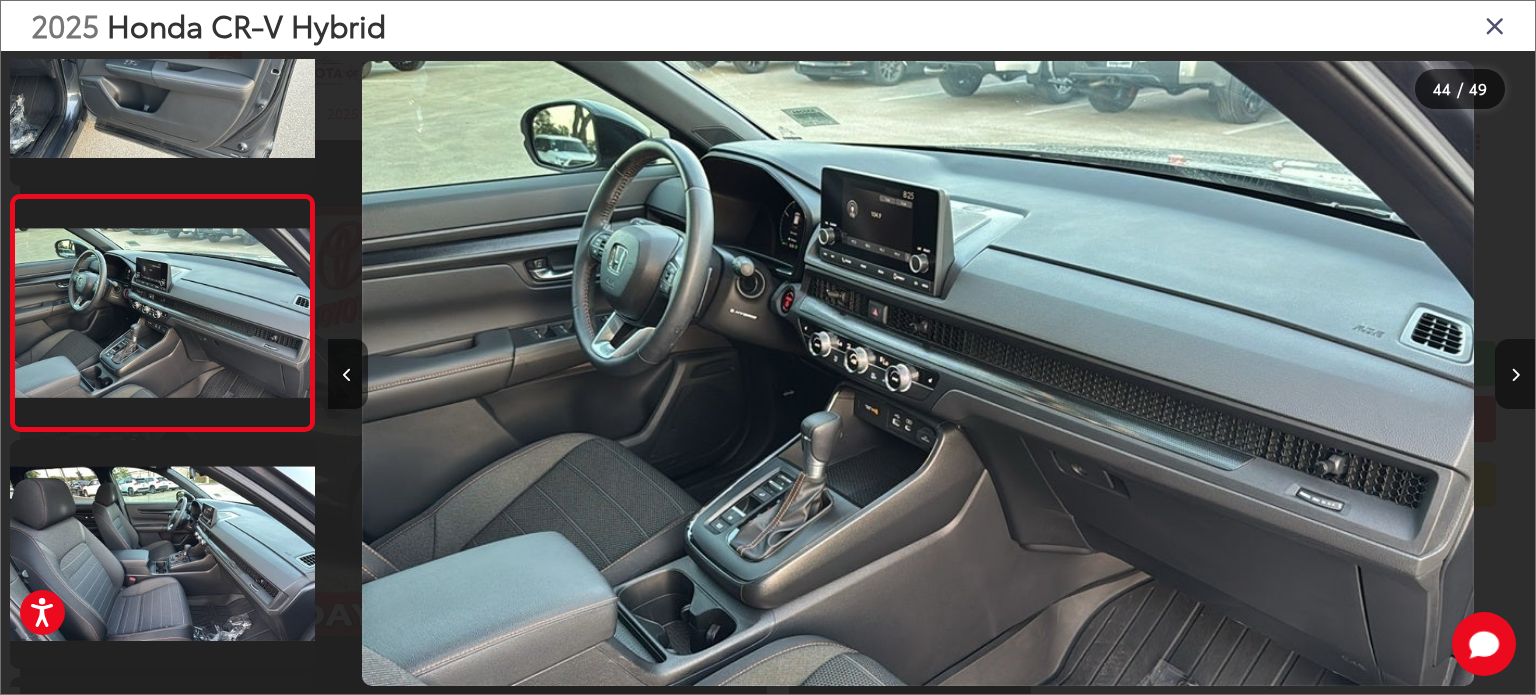 click at bounding box center (1515, 375) 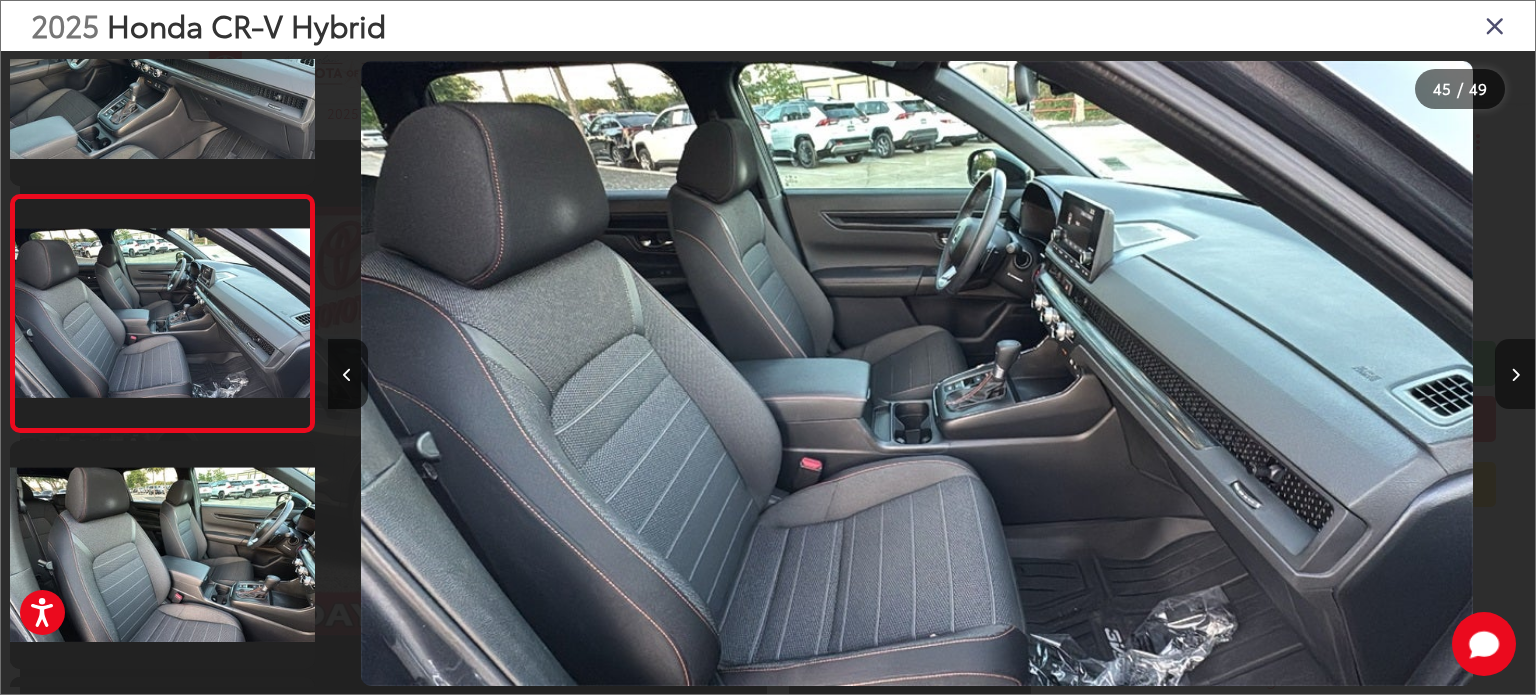 click at bounding box center [1515, 375] 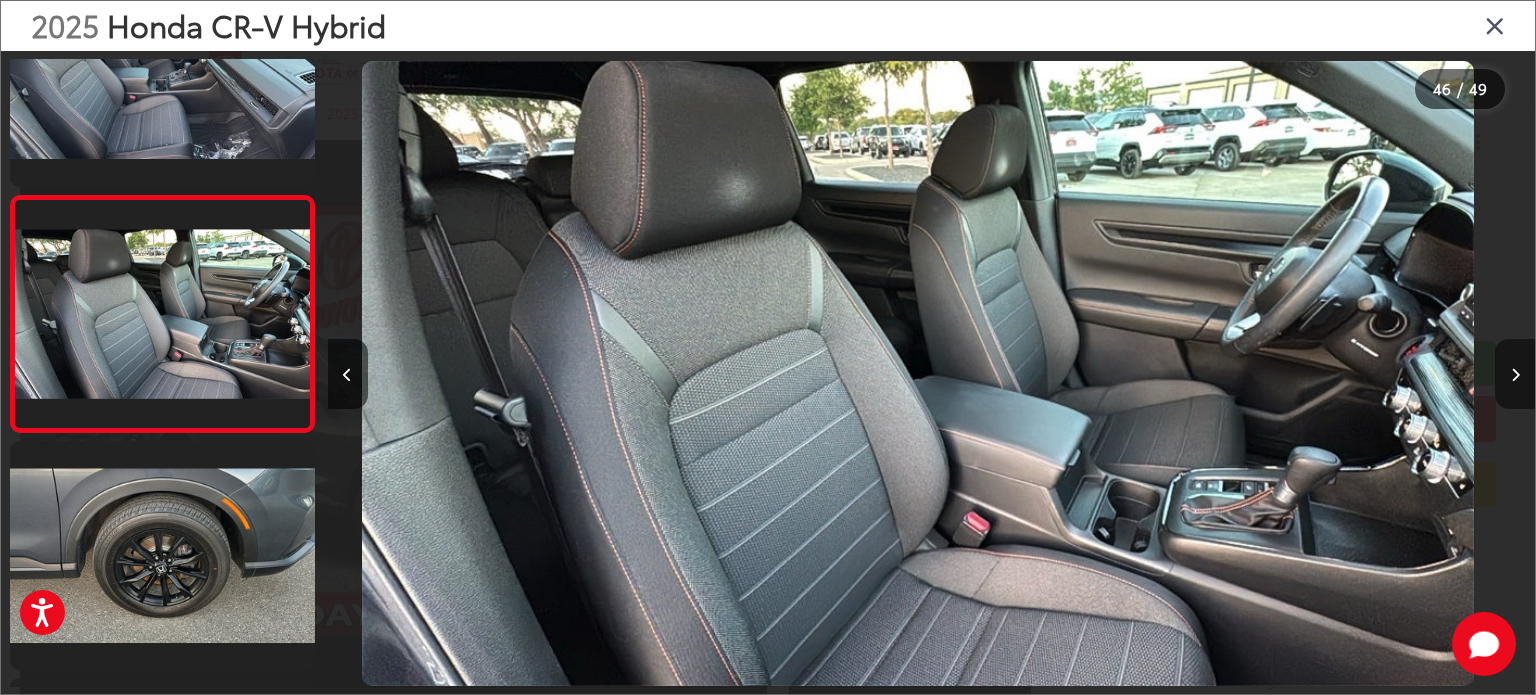 click at bounding box center [1515, 375] 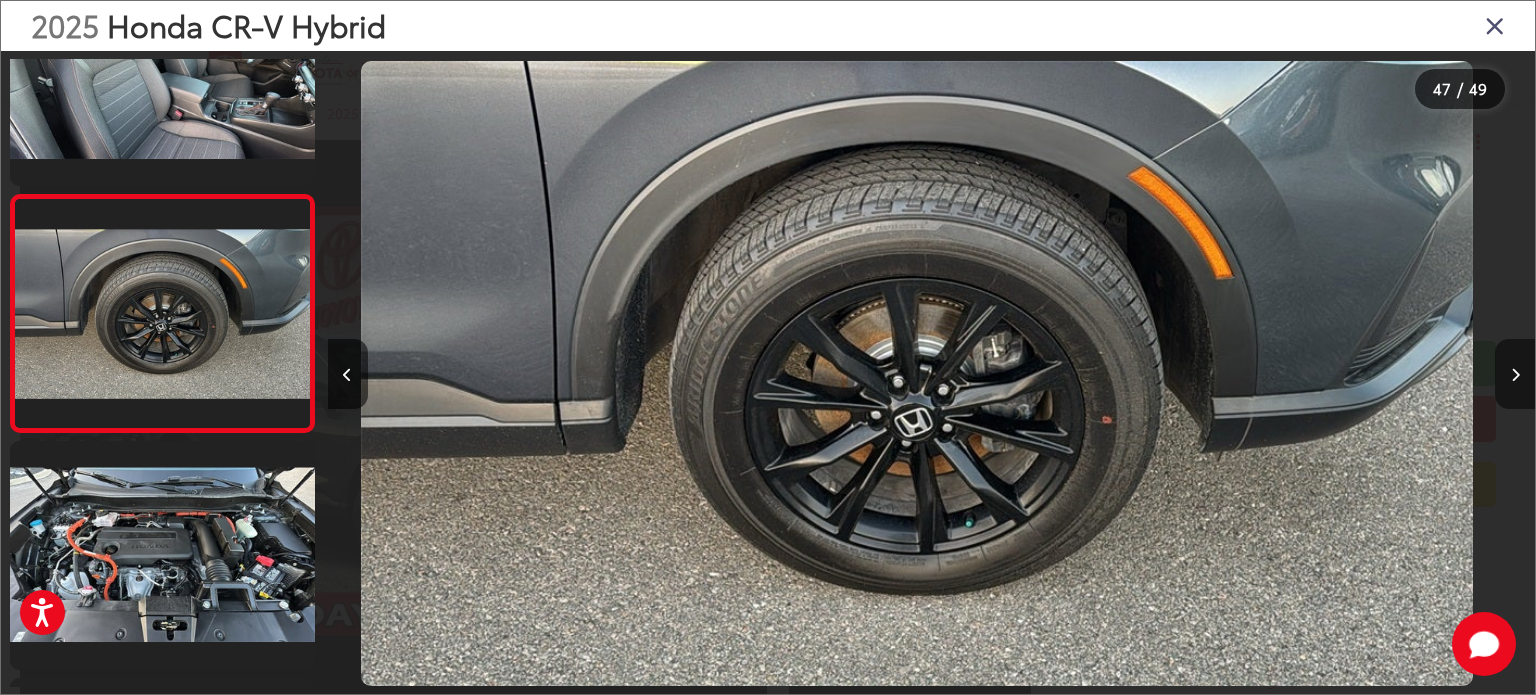 click at bounding box center [1515, 375] 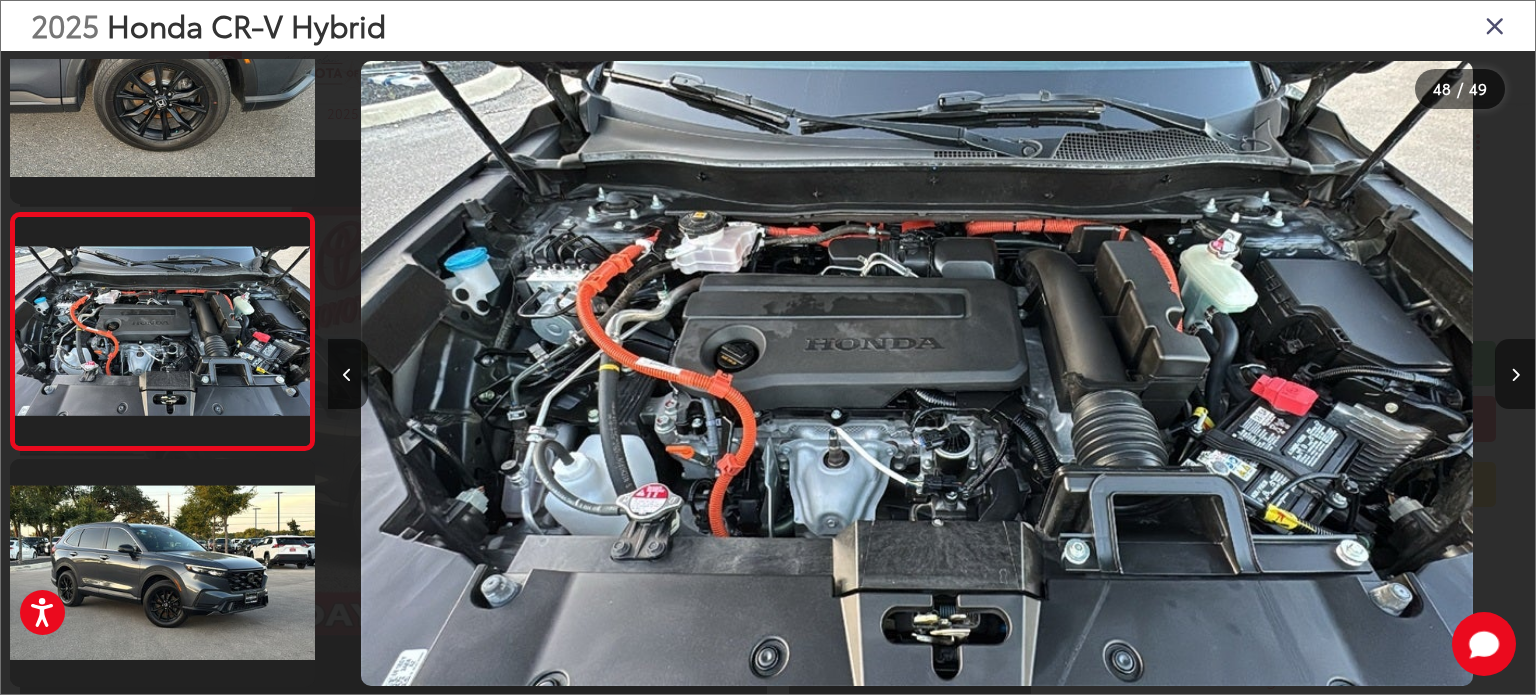 click at bounding box center [1515, 375] 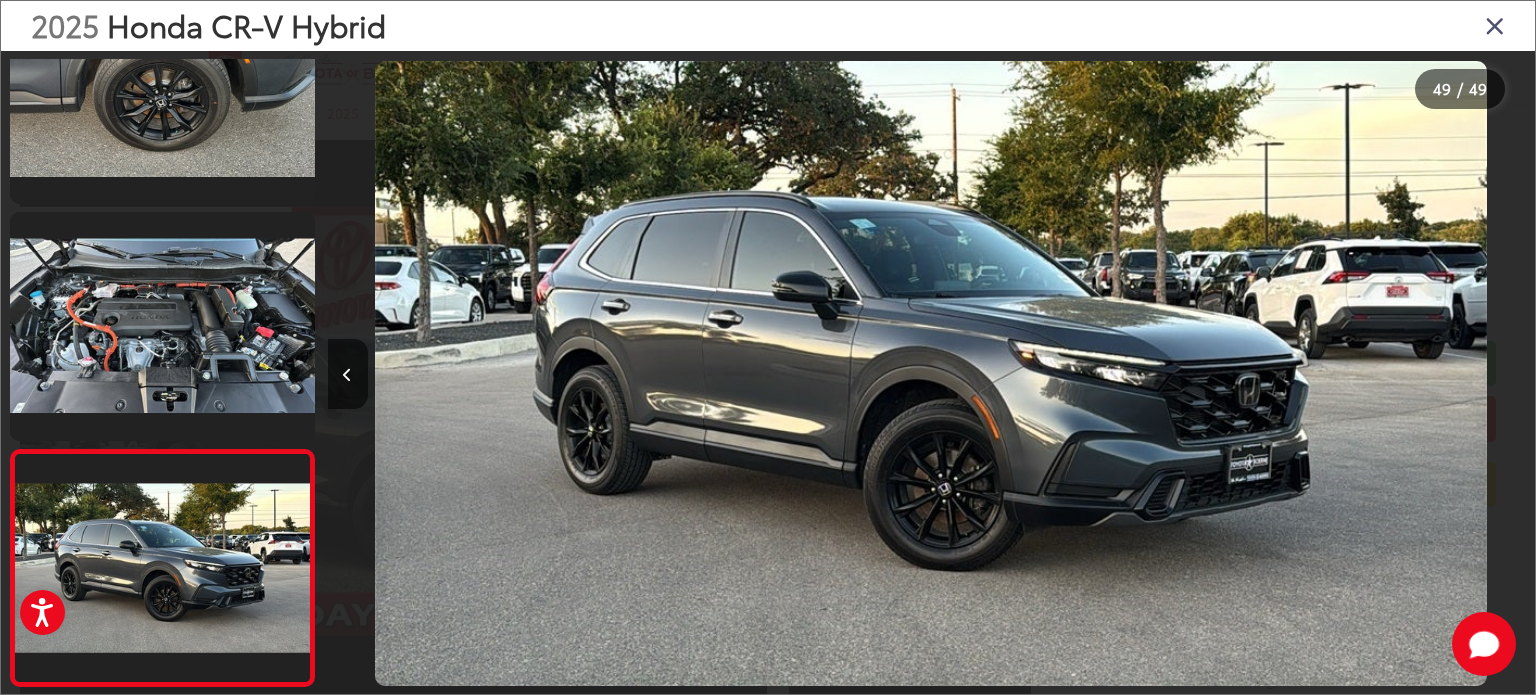 click at bounding box center [1495, 25] 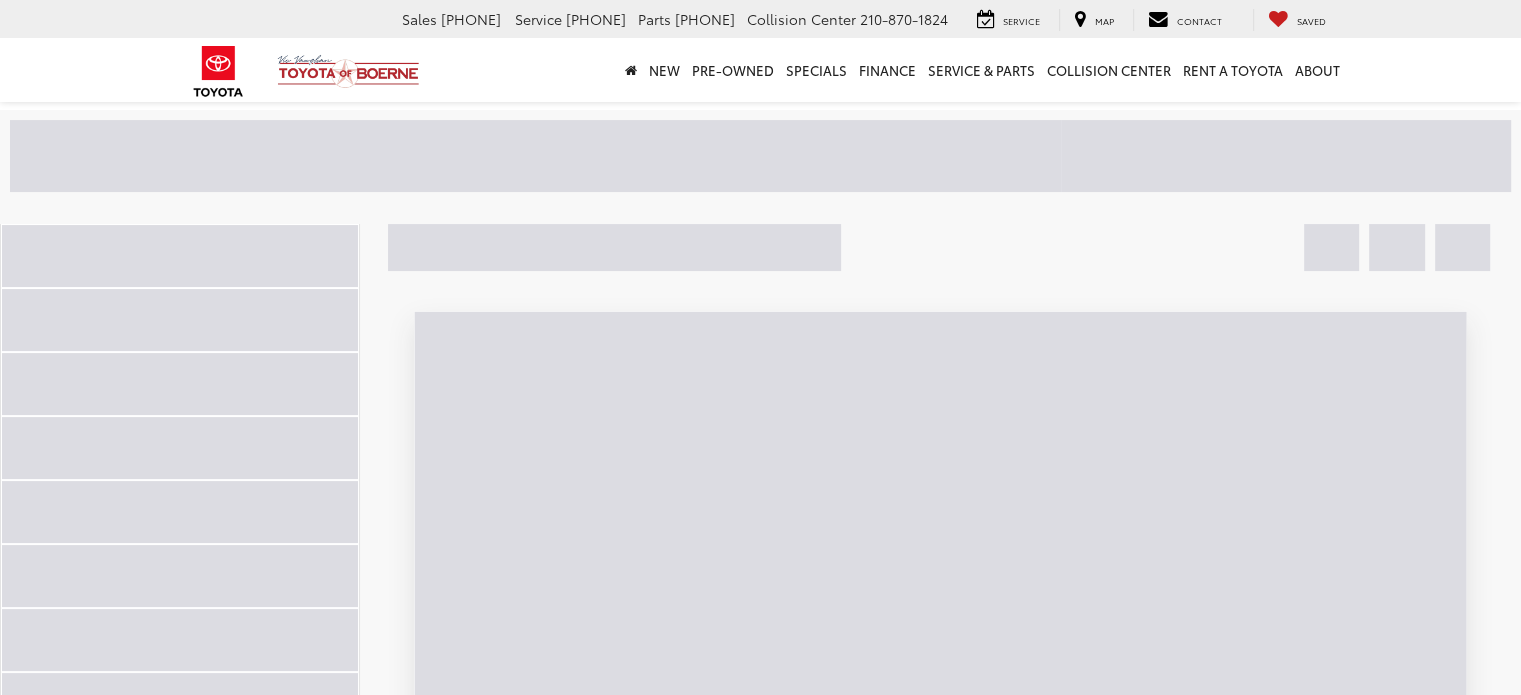 scroll, scrollTop: 96, scrollLeft: 0, axis: vertical 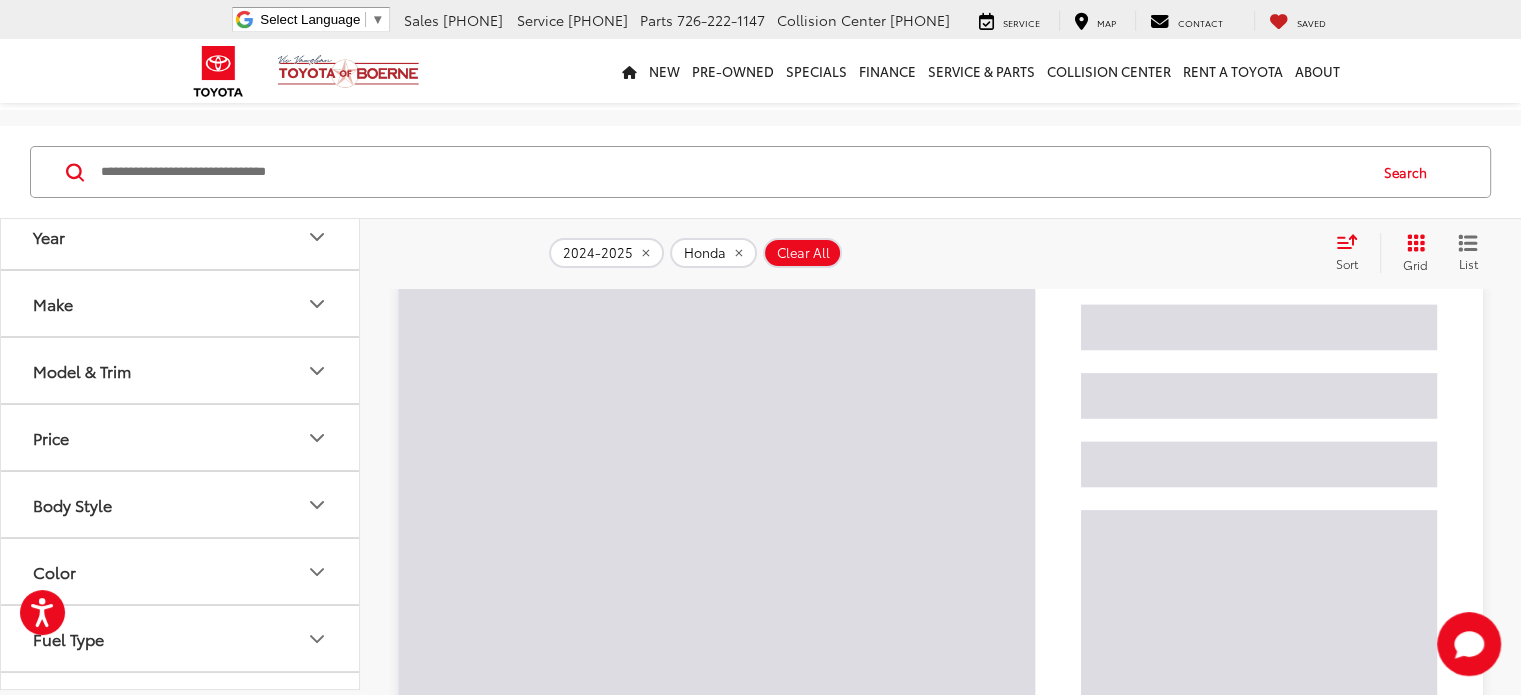 click 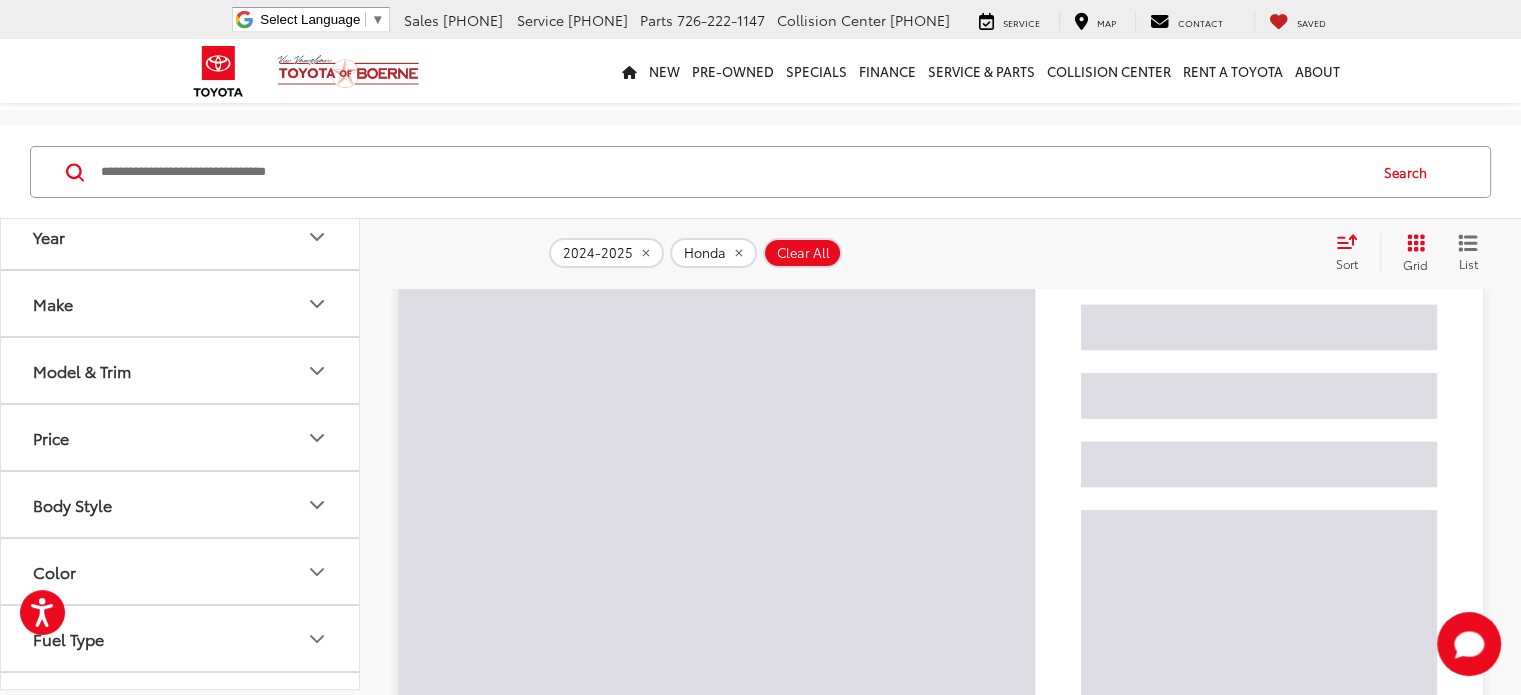 scroll, scrollTop: 0, scrollLeft: 0, axis: both 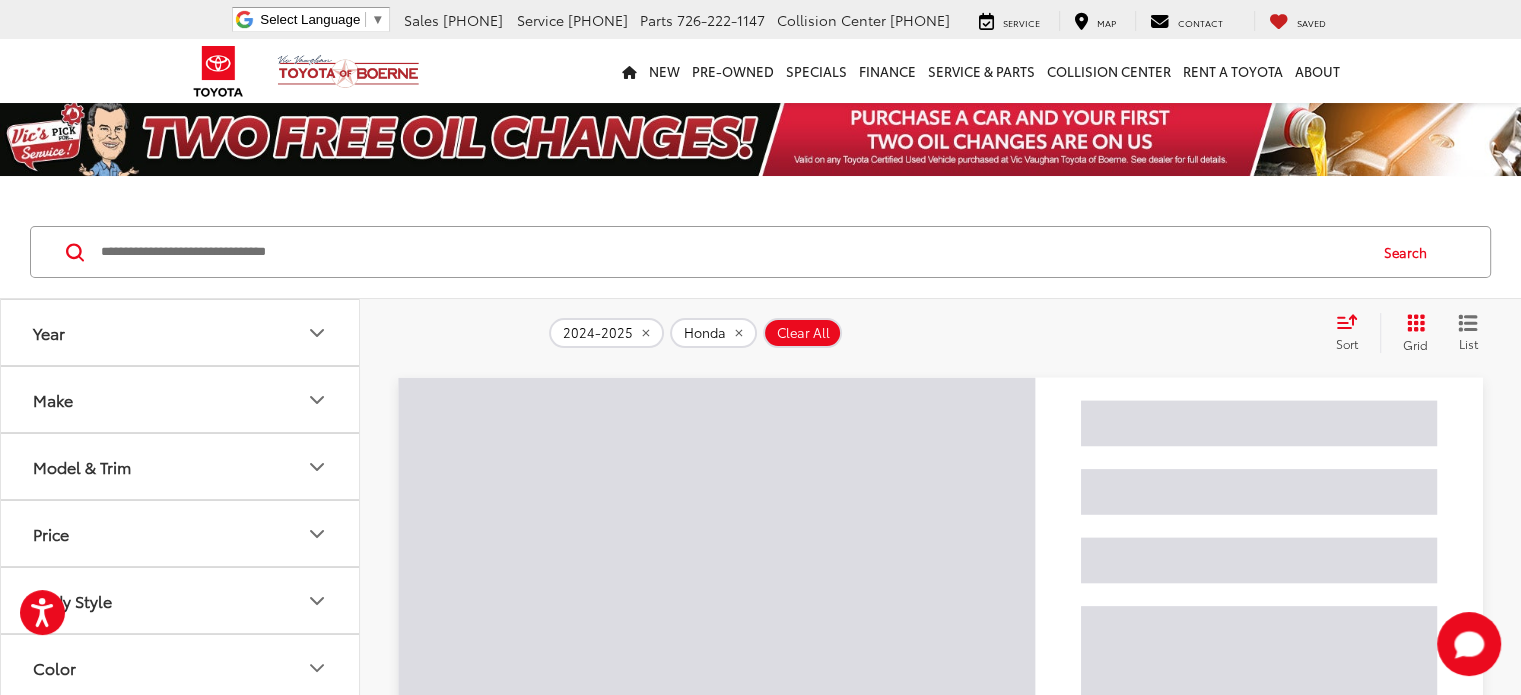 click on "Make" at bounding box center [181, 399] 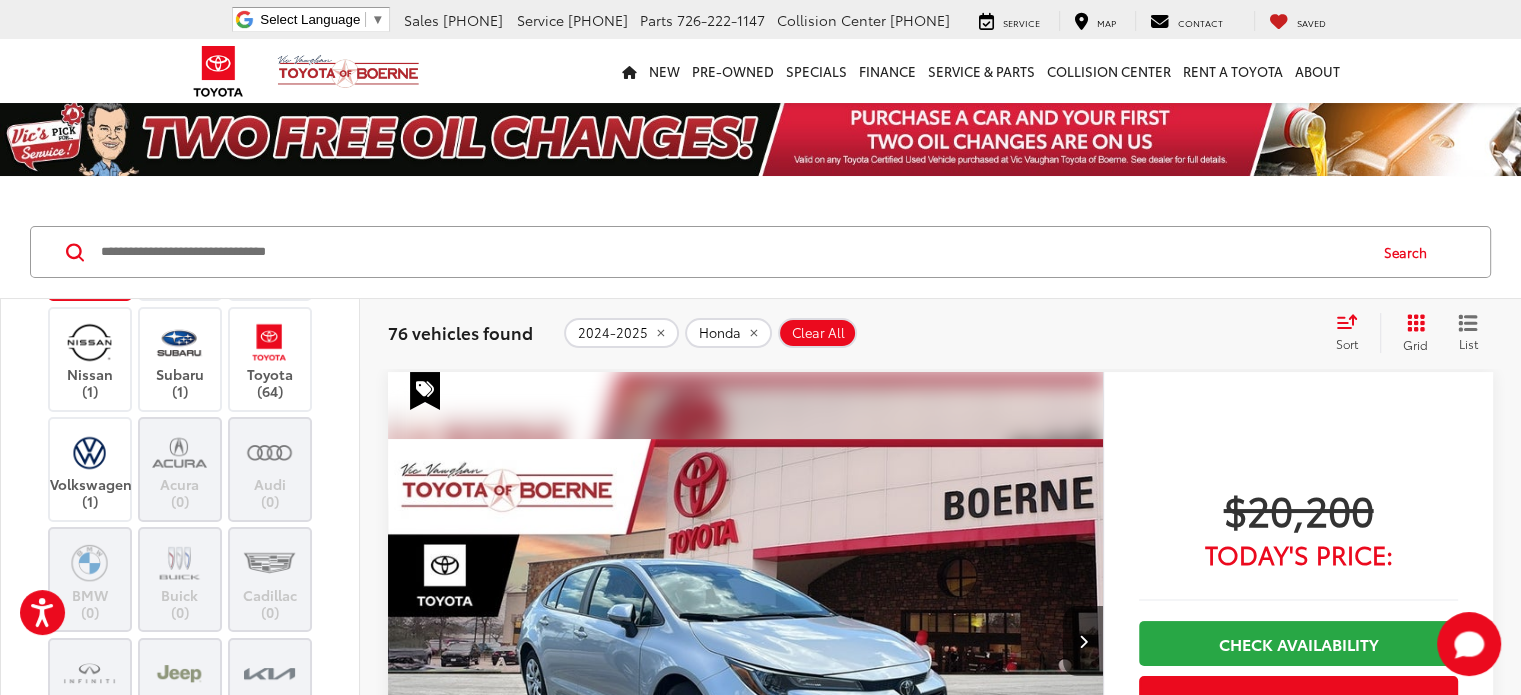 scroll, scrollTop: 256, scrollLeft: 0, axis: vertical 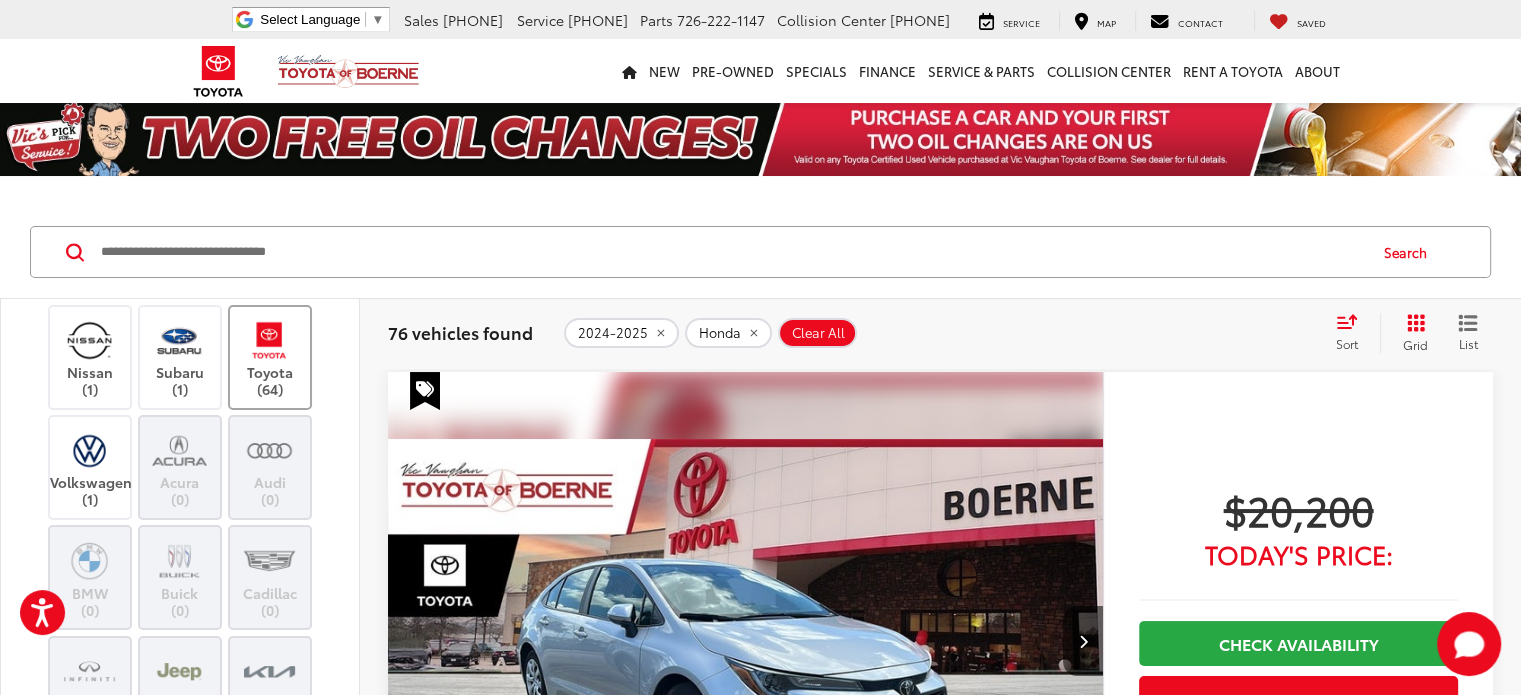 click on "Toyota   (64)" at bounding box center [270, 357] 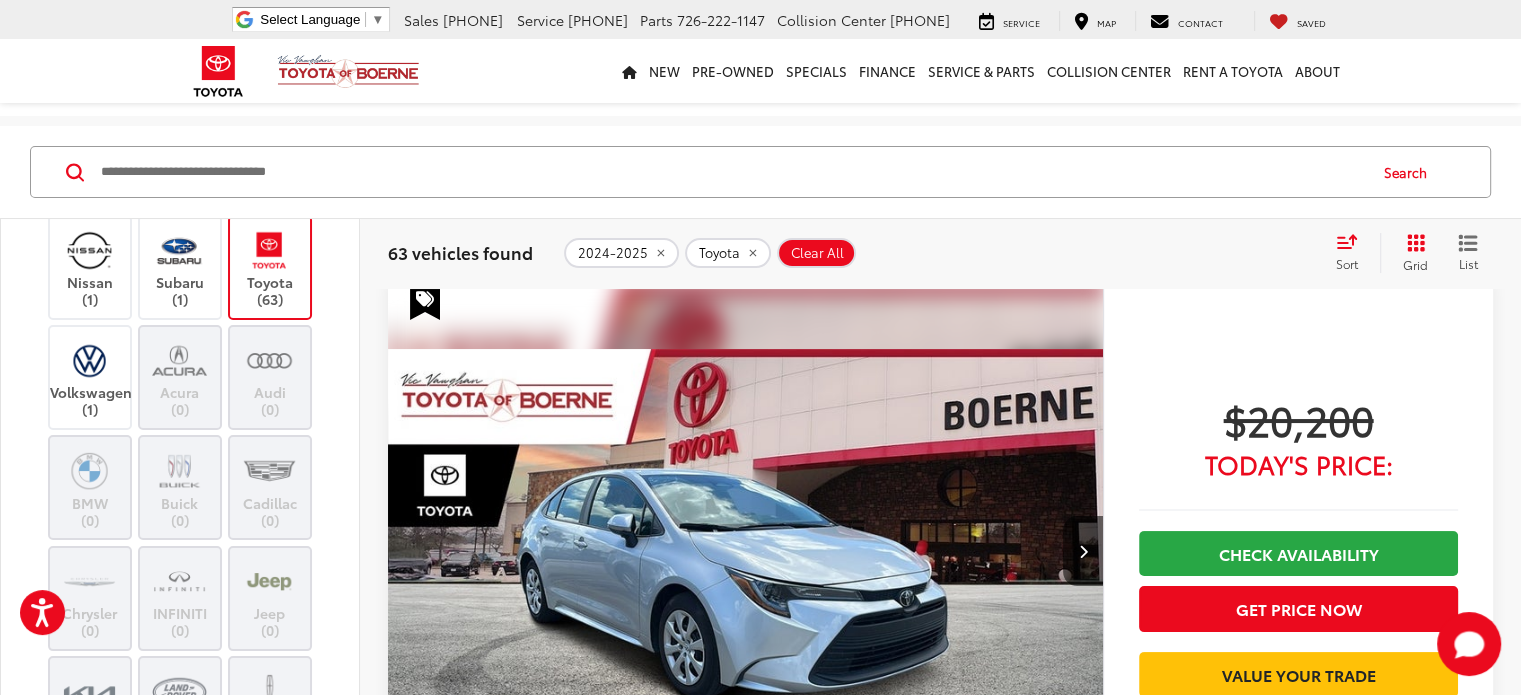 scroll, scrollTop: 92, scrollLeft: 0, axis: vertical 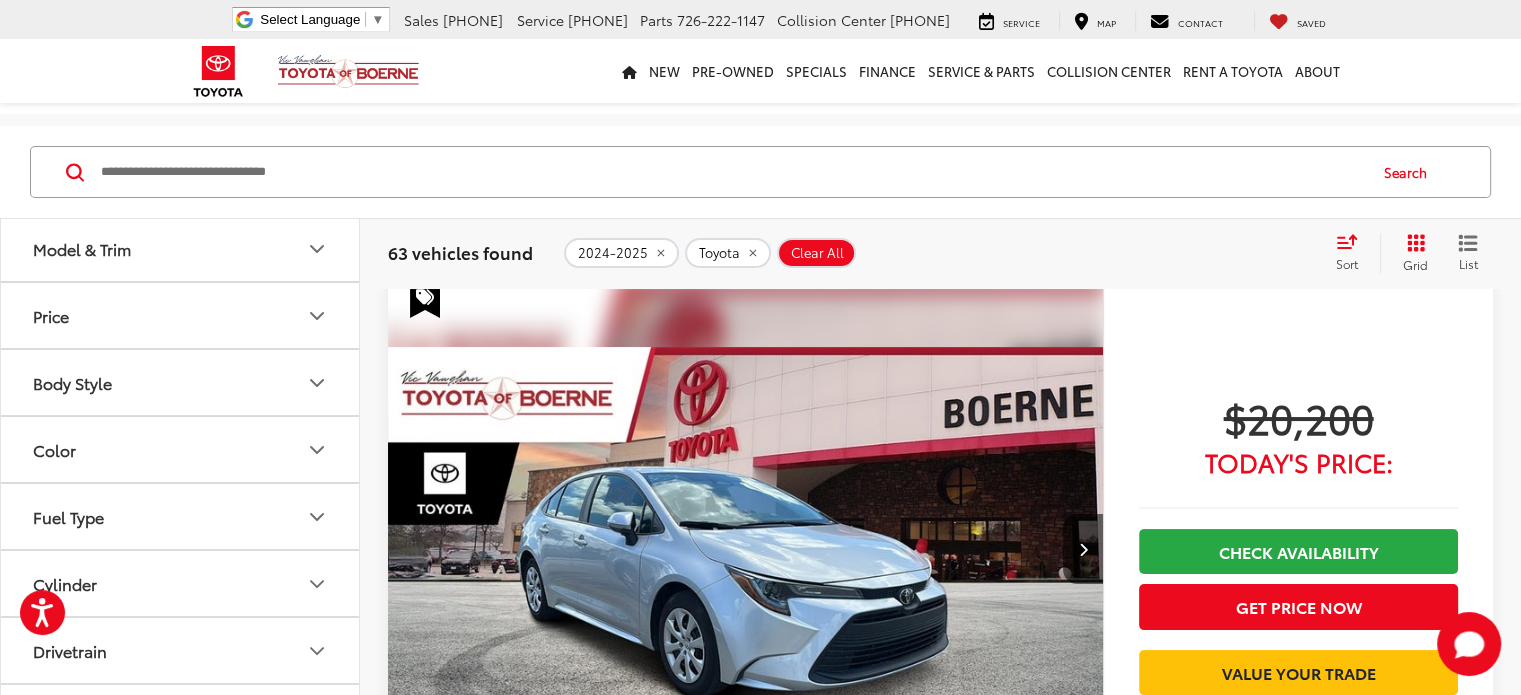 click on "Model & Trim" at bounding box center (181, 248) 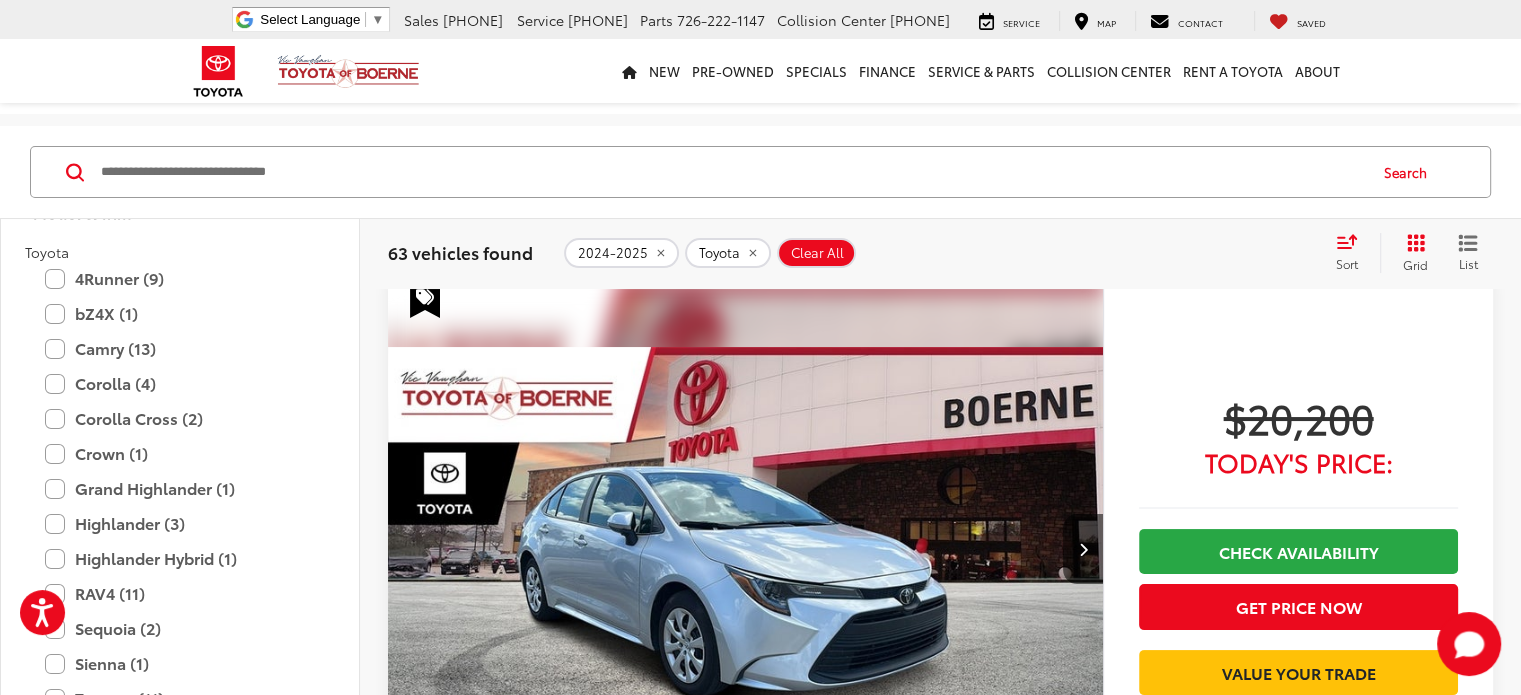 scroll, scrollTop: 1103, scrollLeft: 0, axis: vertical 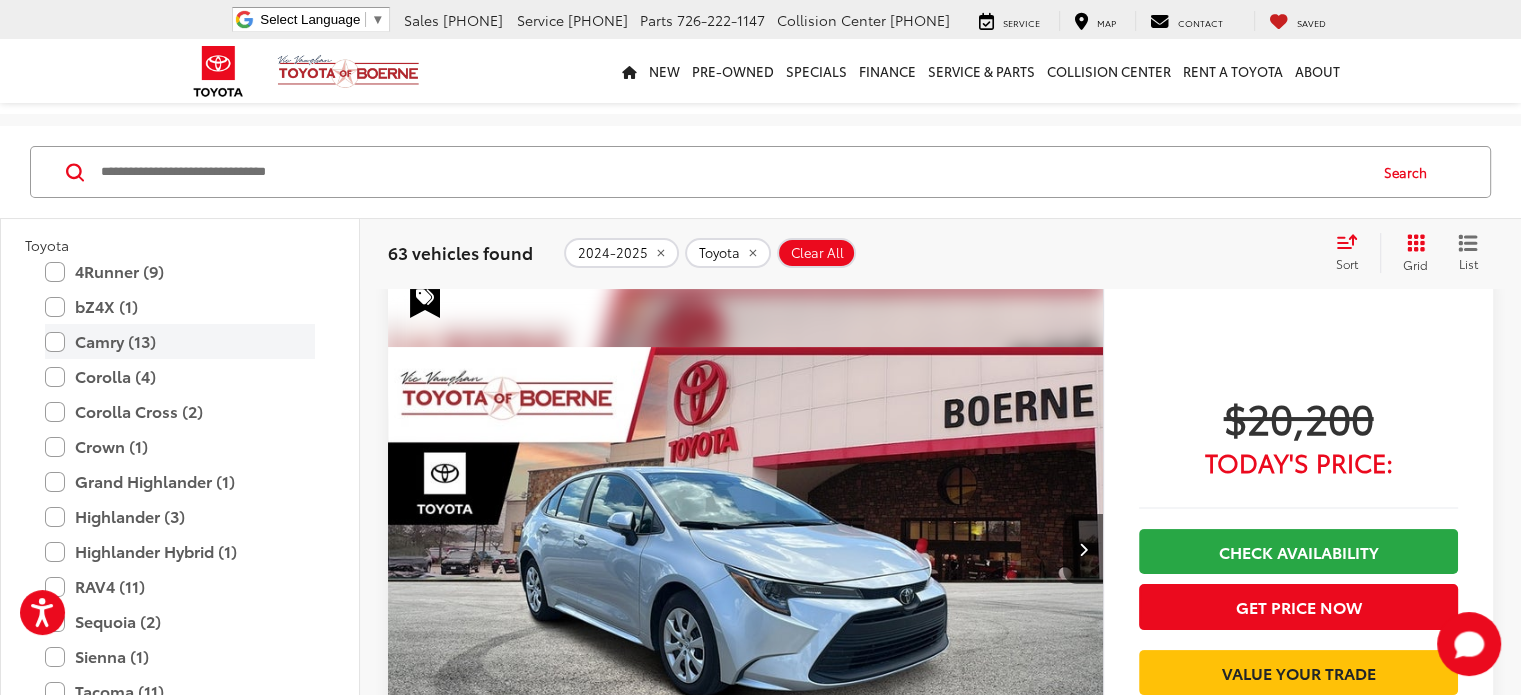click on "Camry (13)" at bounding box center (180, 341) 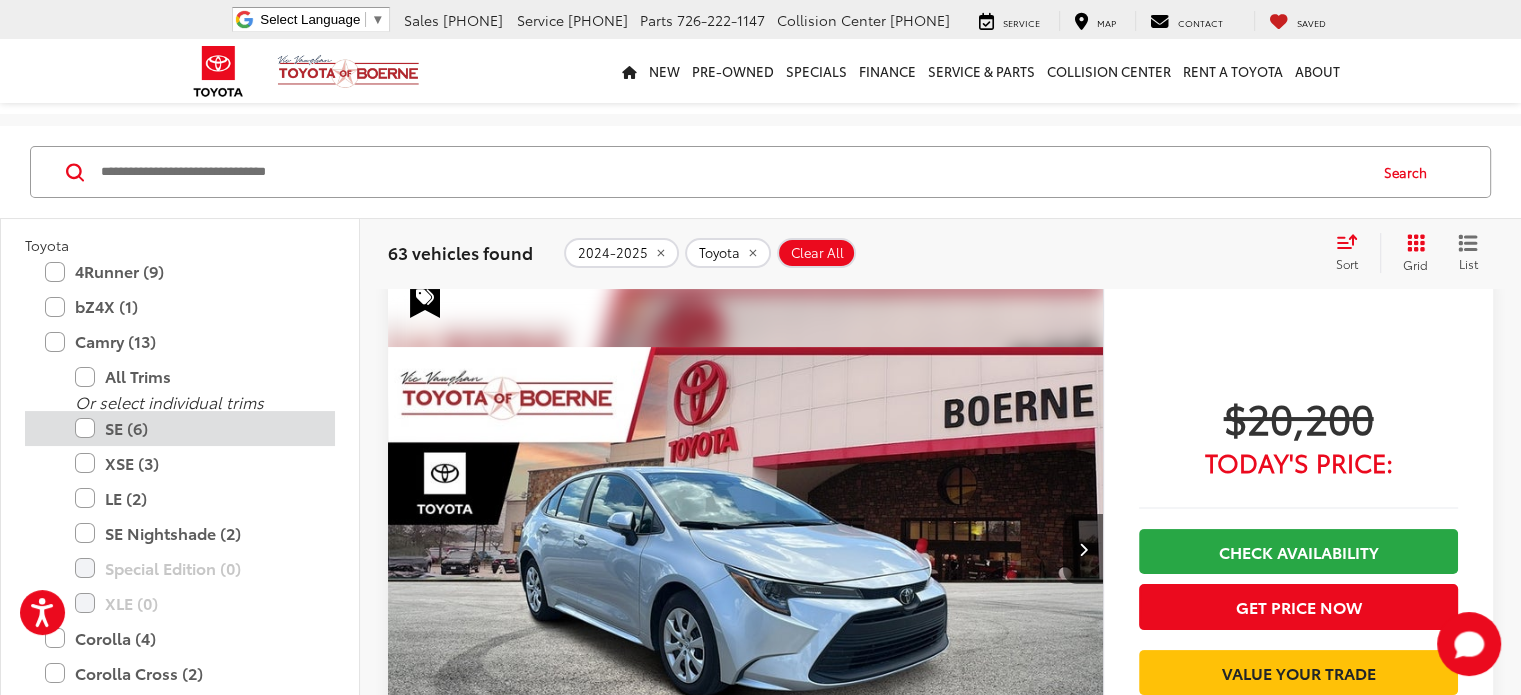scroll, scrollTop: 993, scrollLeft: 0, axis: vertical 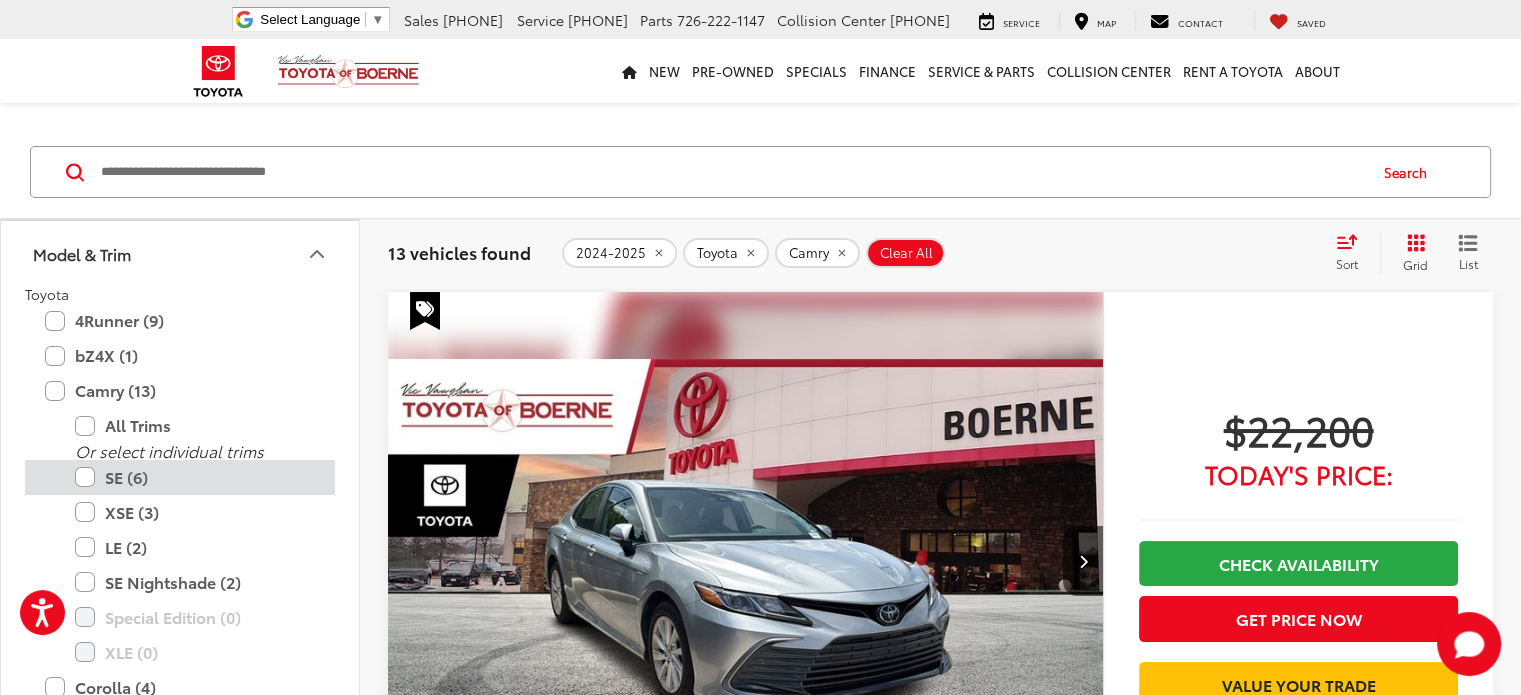 click on "SE (6)" at bounding box center [195, 477] 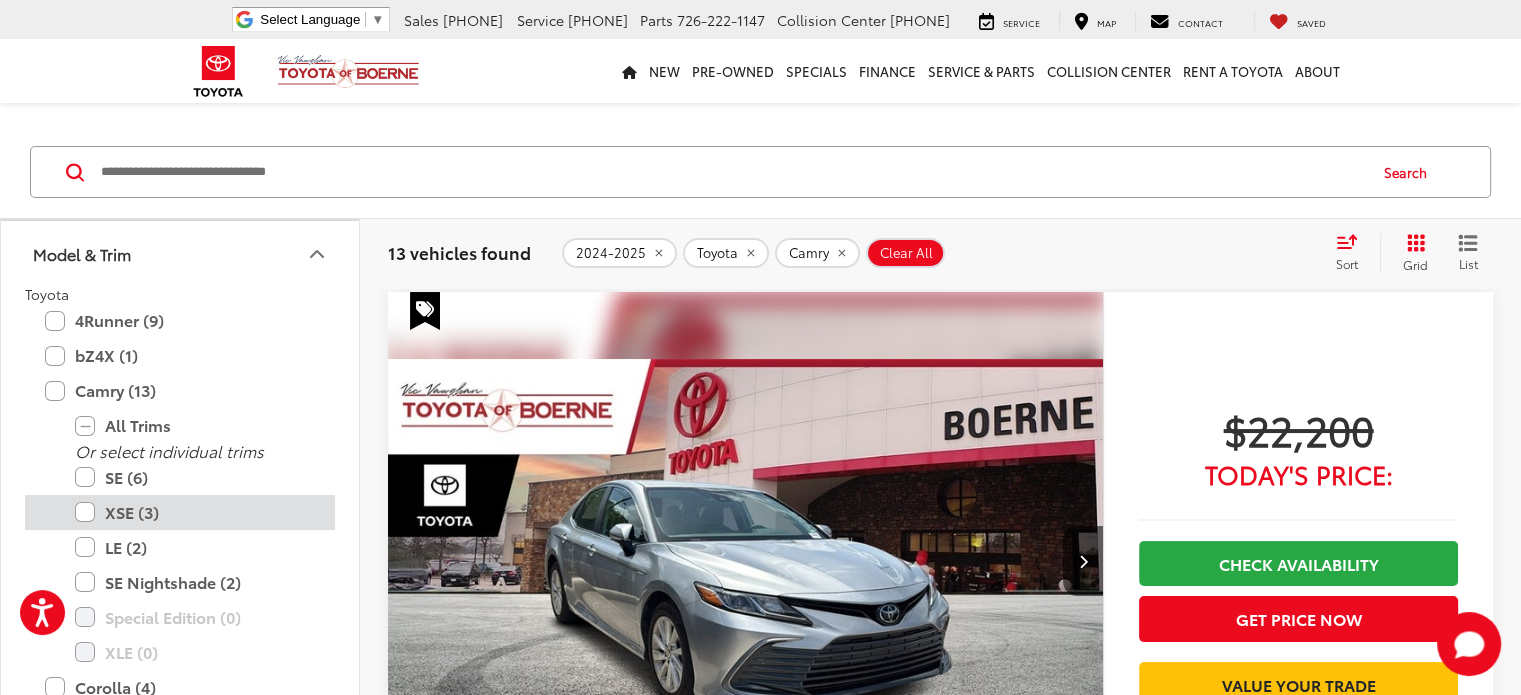 click on "XSE (3)" at bounding box center (195, 512) 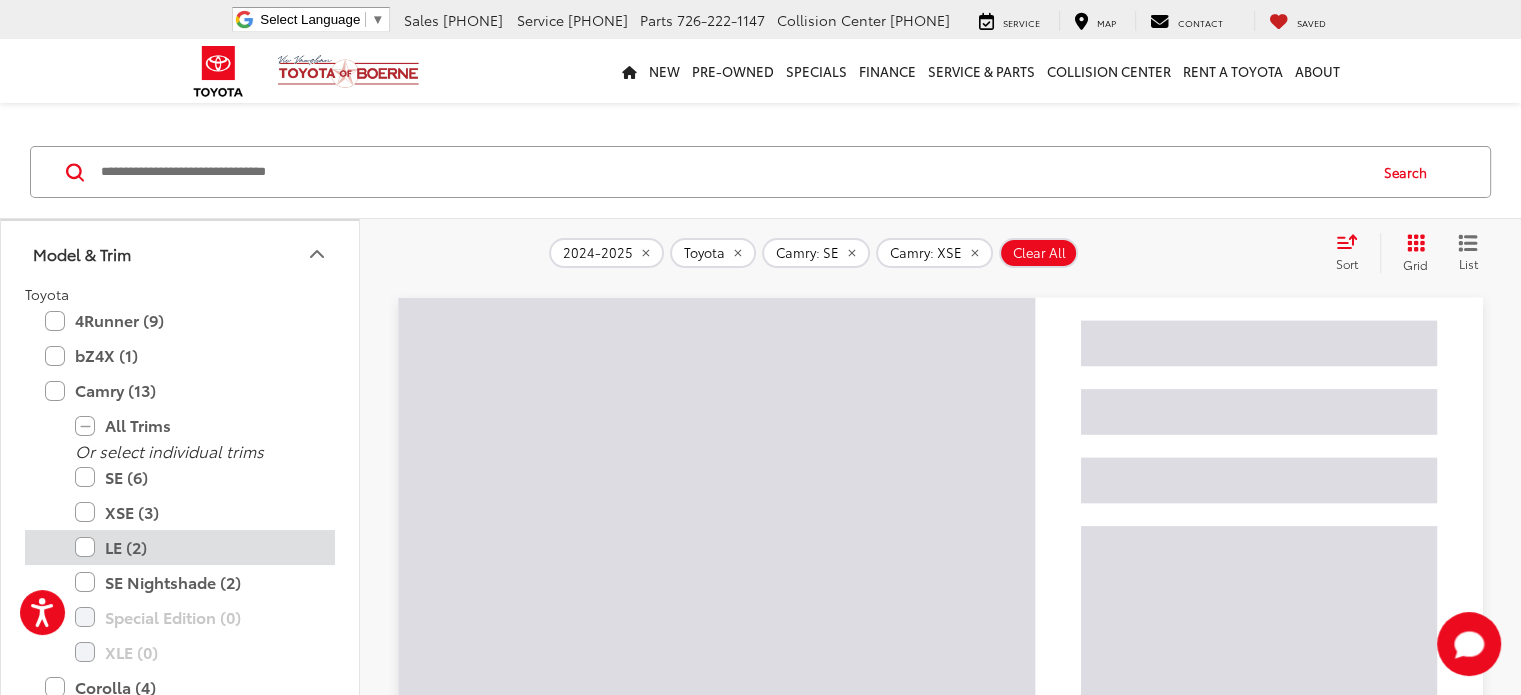 click on "LE (2)" at bounding box center (195, 547) 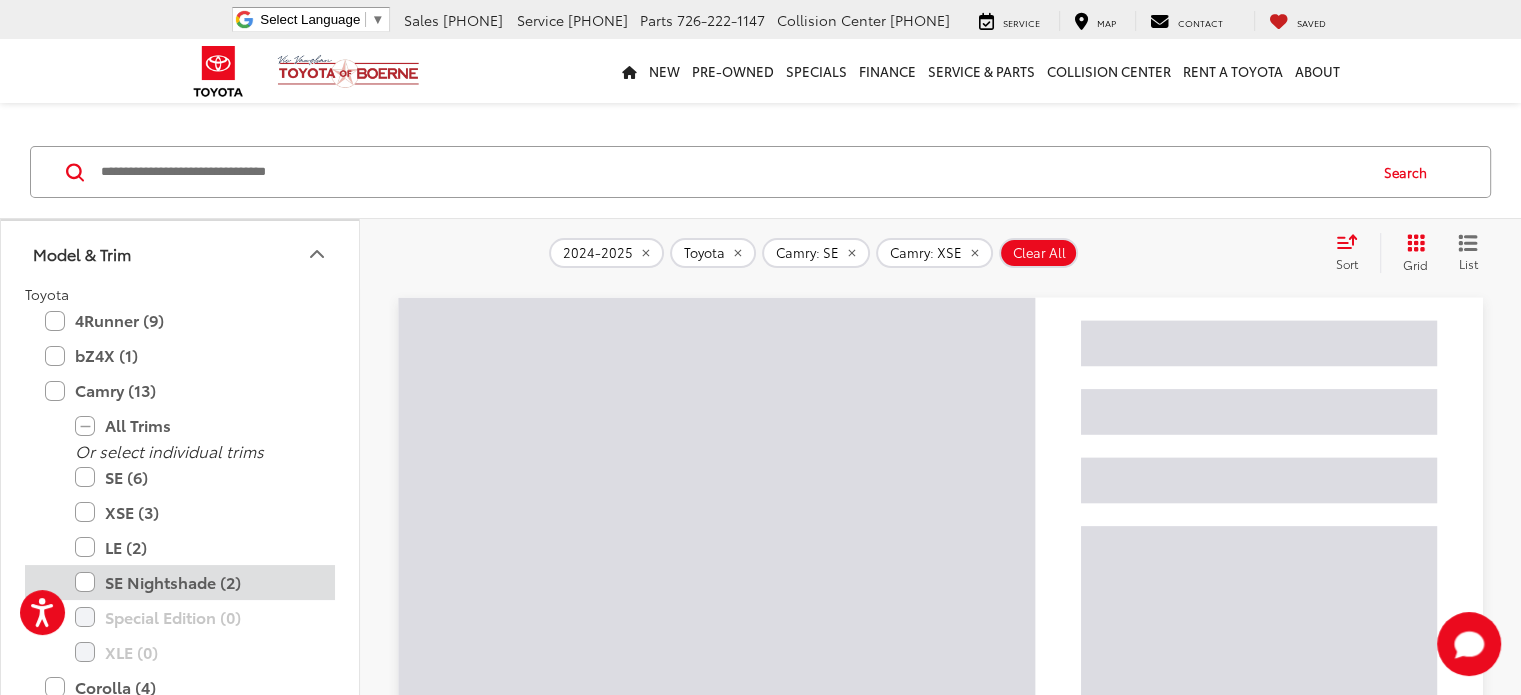 click on "SE Nightshade (2)" at bounding box center [195, 582] 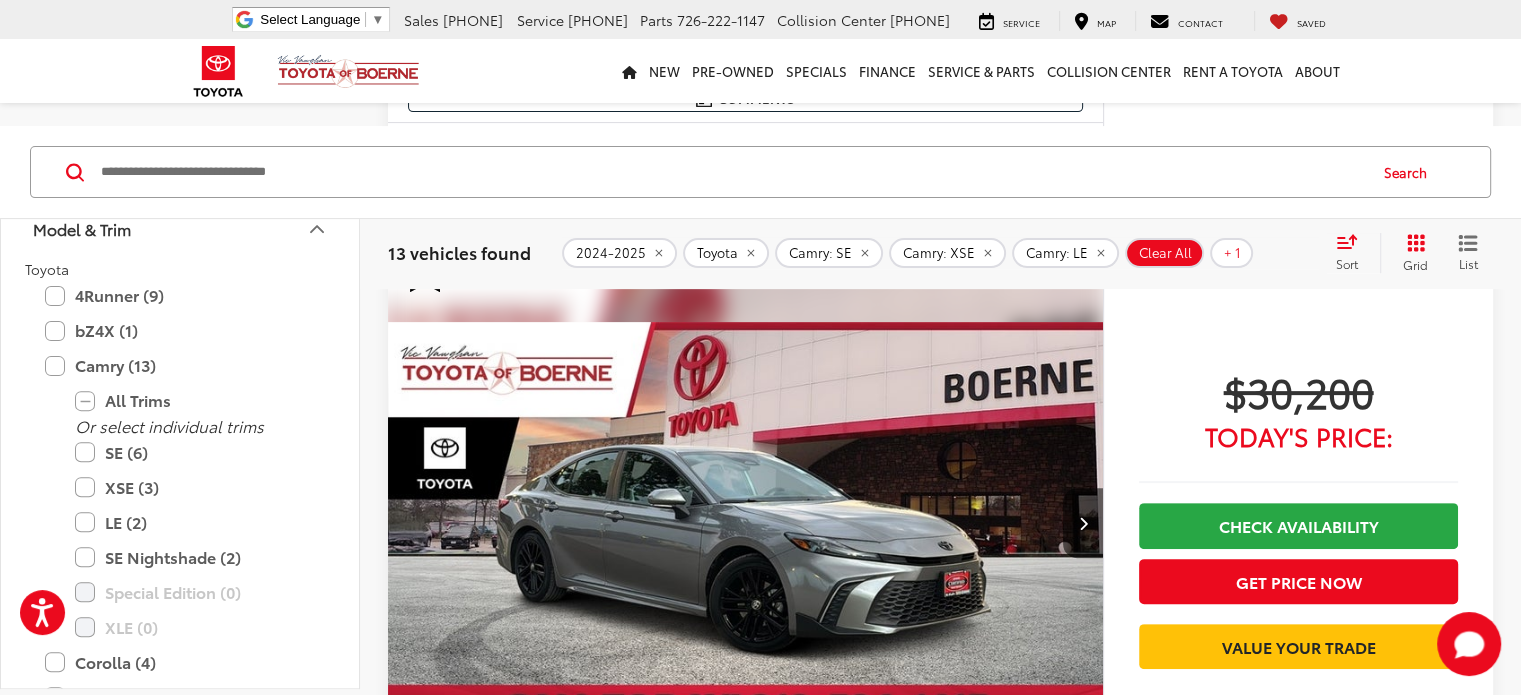 scroll, scrollTop: 8175, scrollLeft: 0, axis: vertical 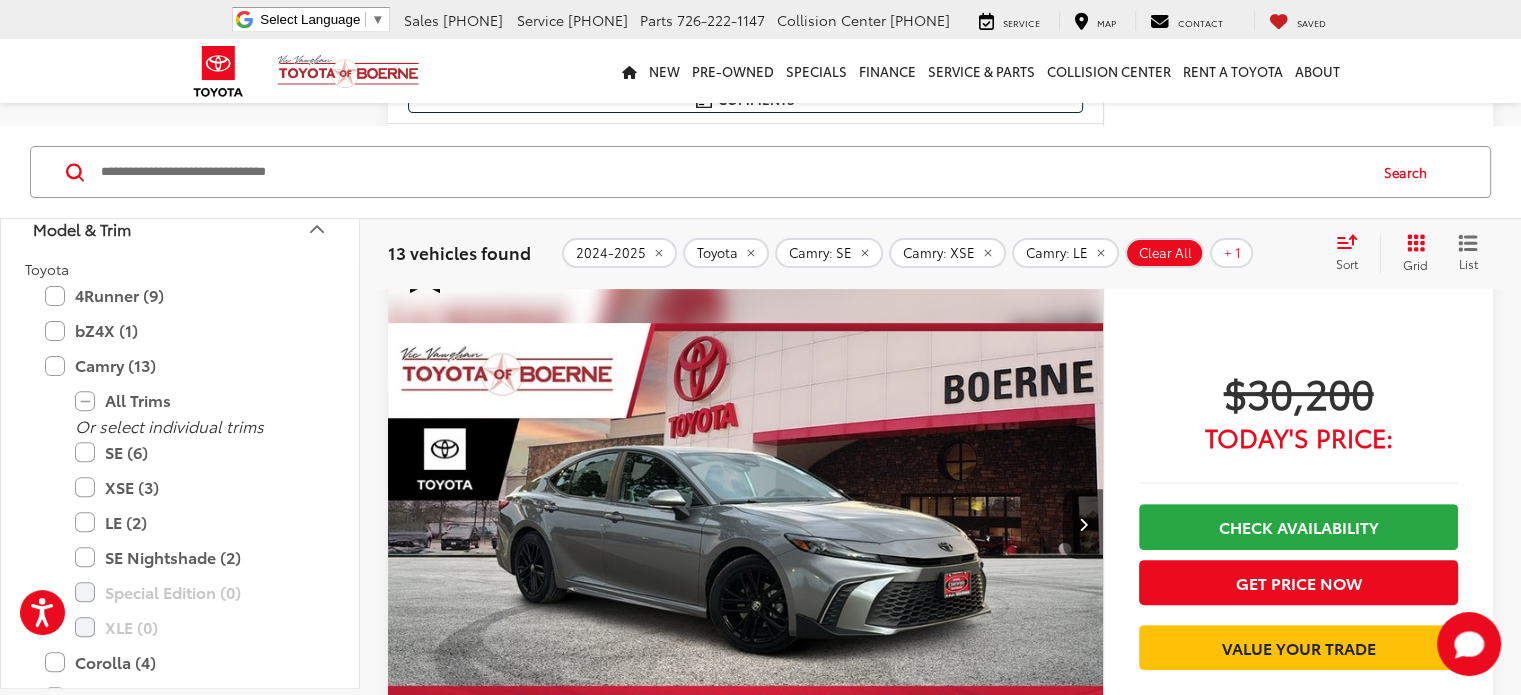 click on "2" at bounding box center [1225, 3041] 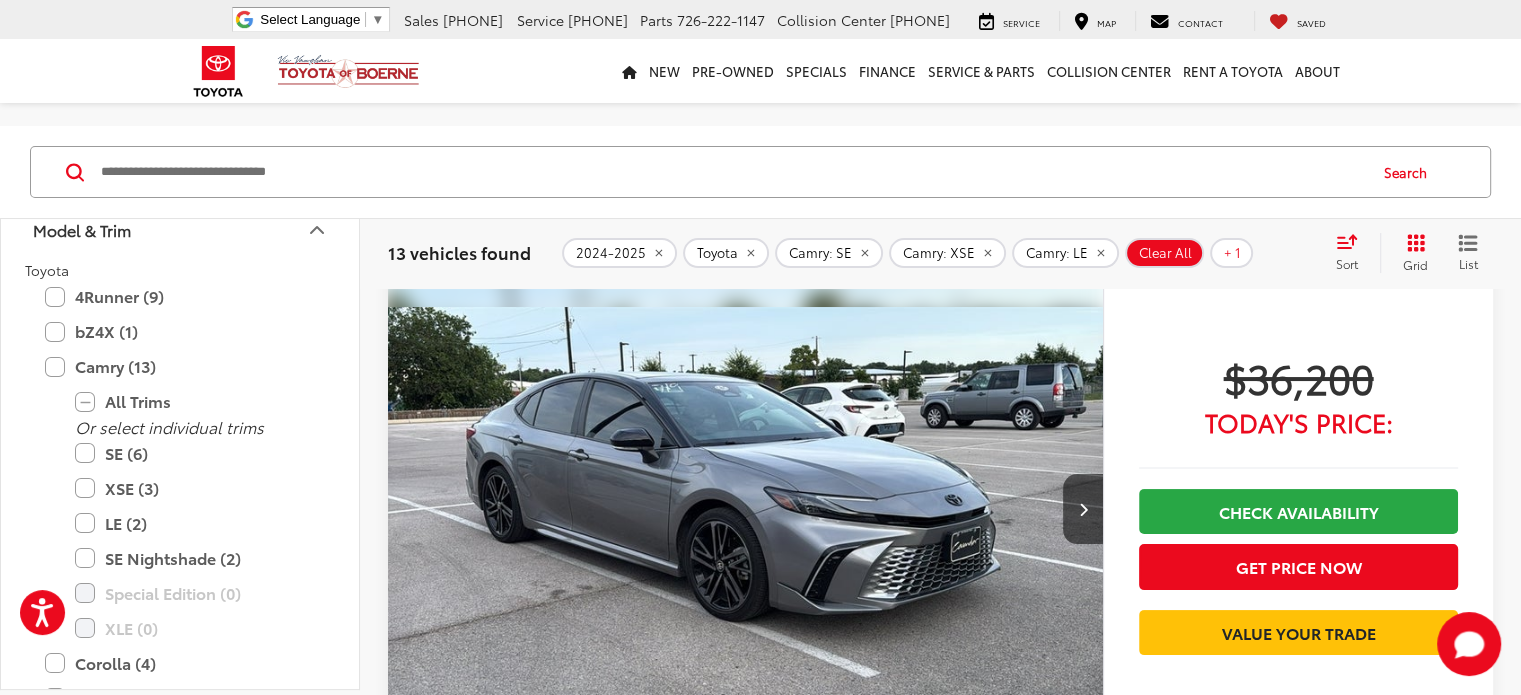 scroll, scrollTop: 116, scrollLeft: 0, axis: vertical 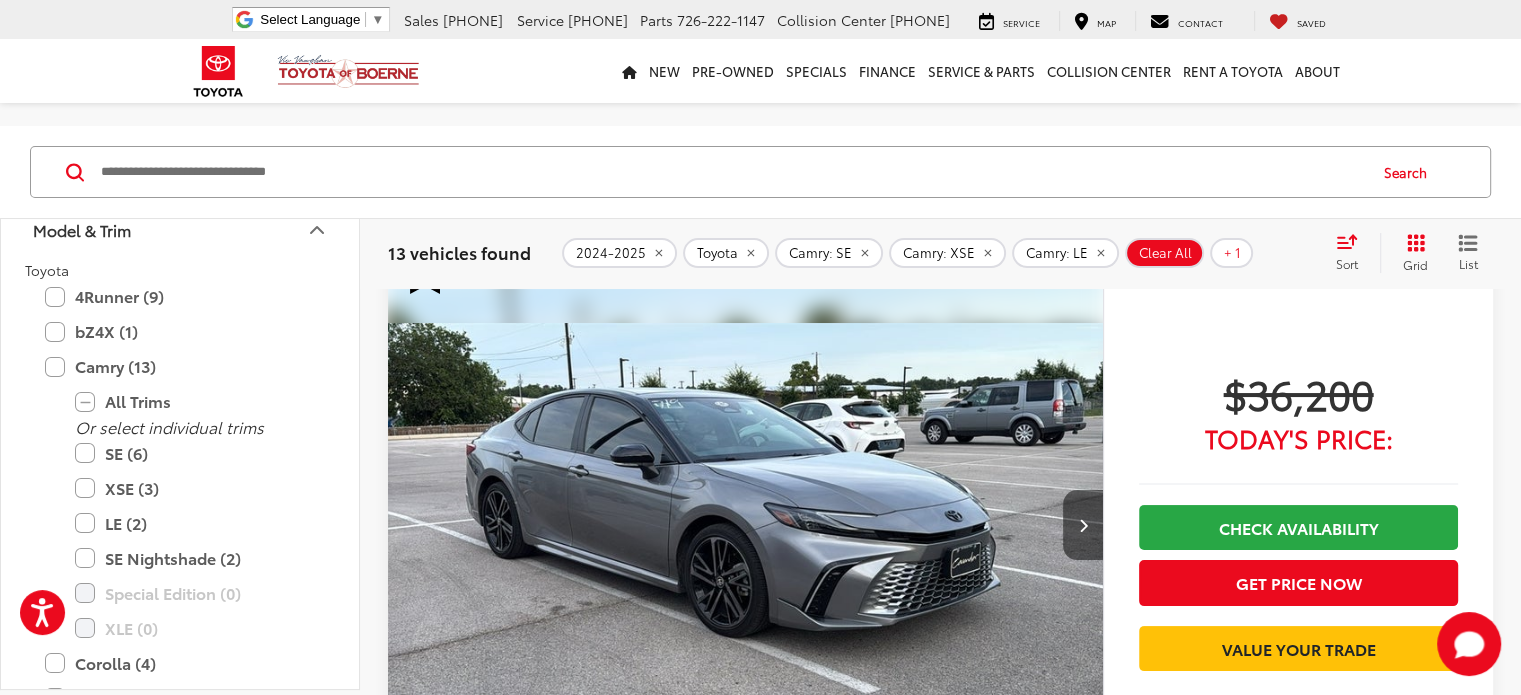 click at bounding box center (1082, 525) 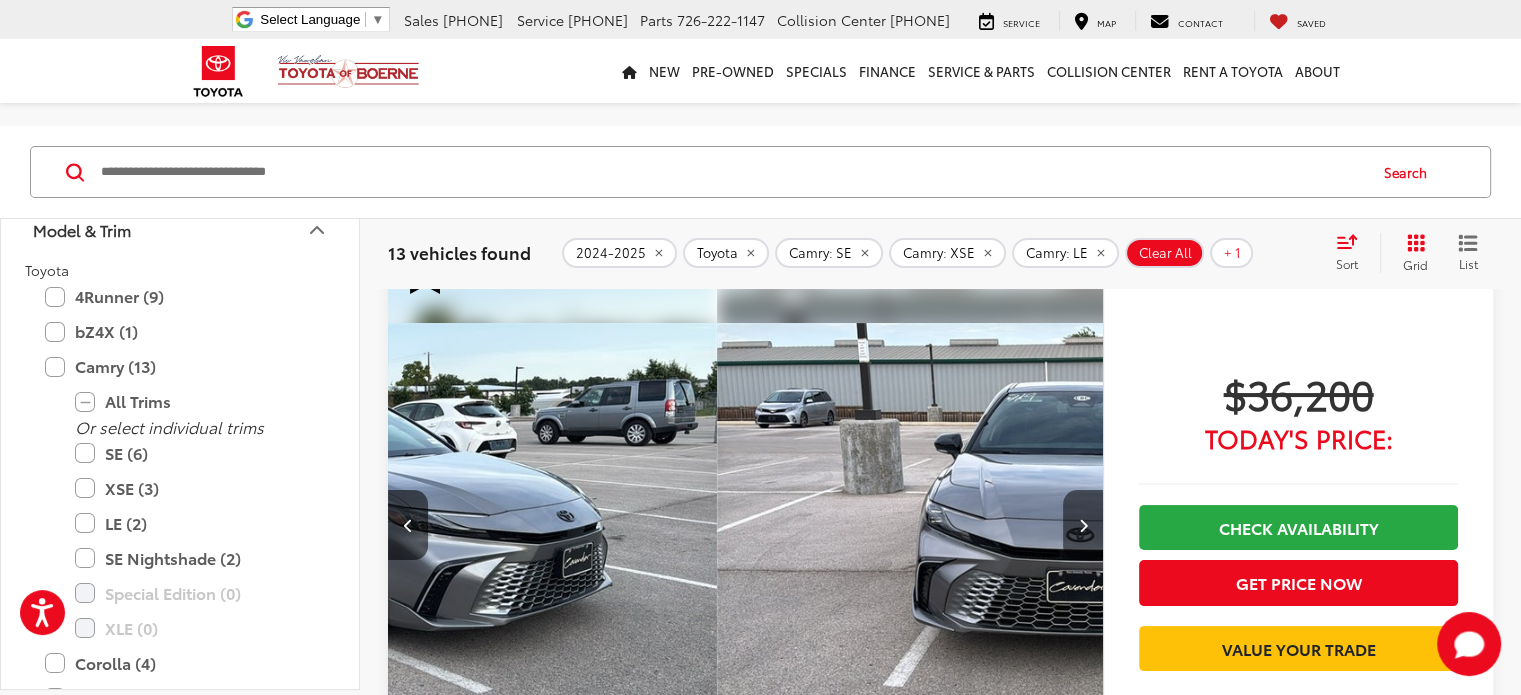click at bounding box center [1082, 525] 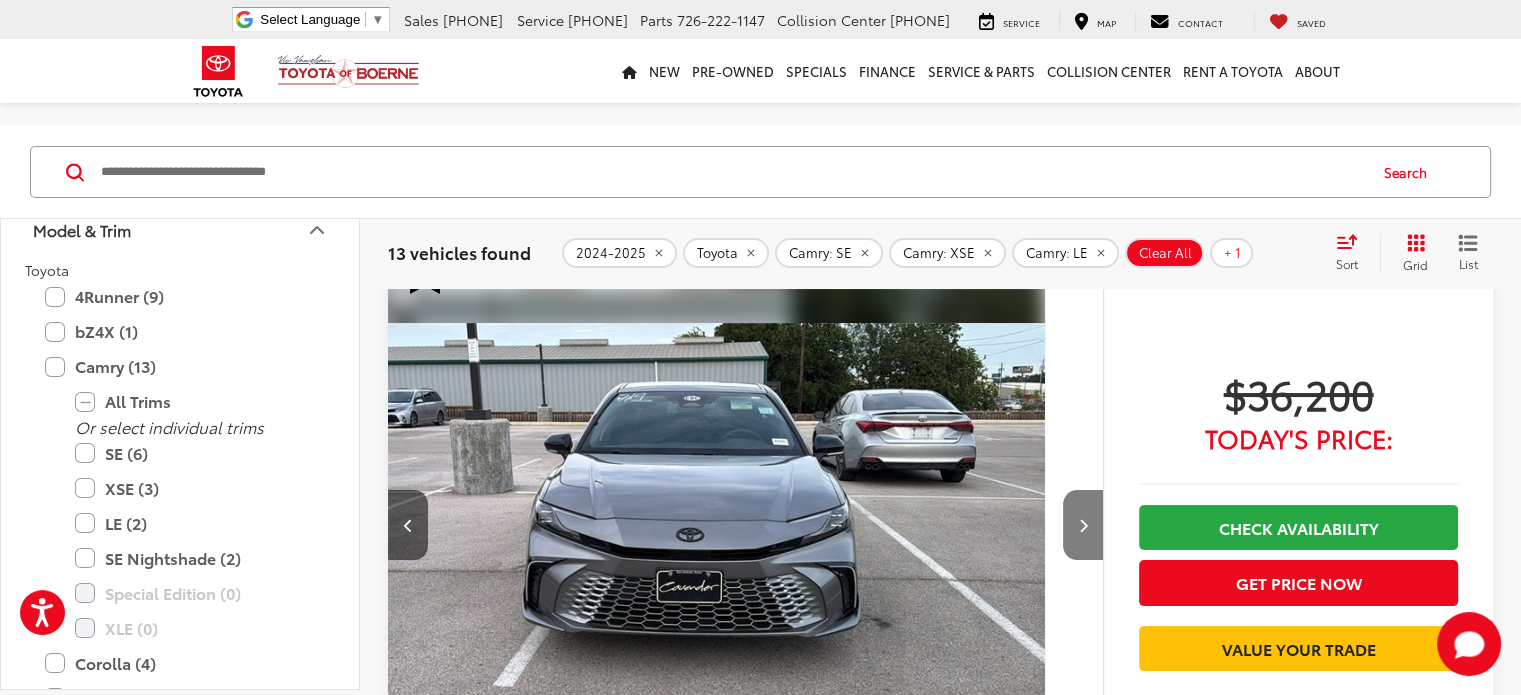 click at bounding box center (1082, 525) 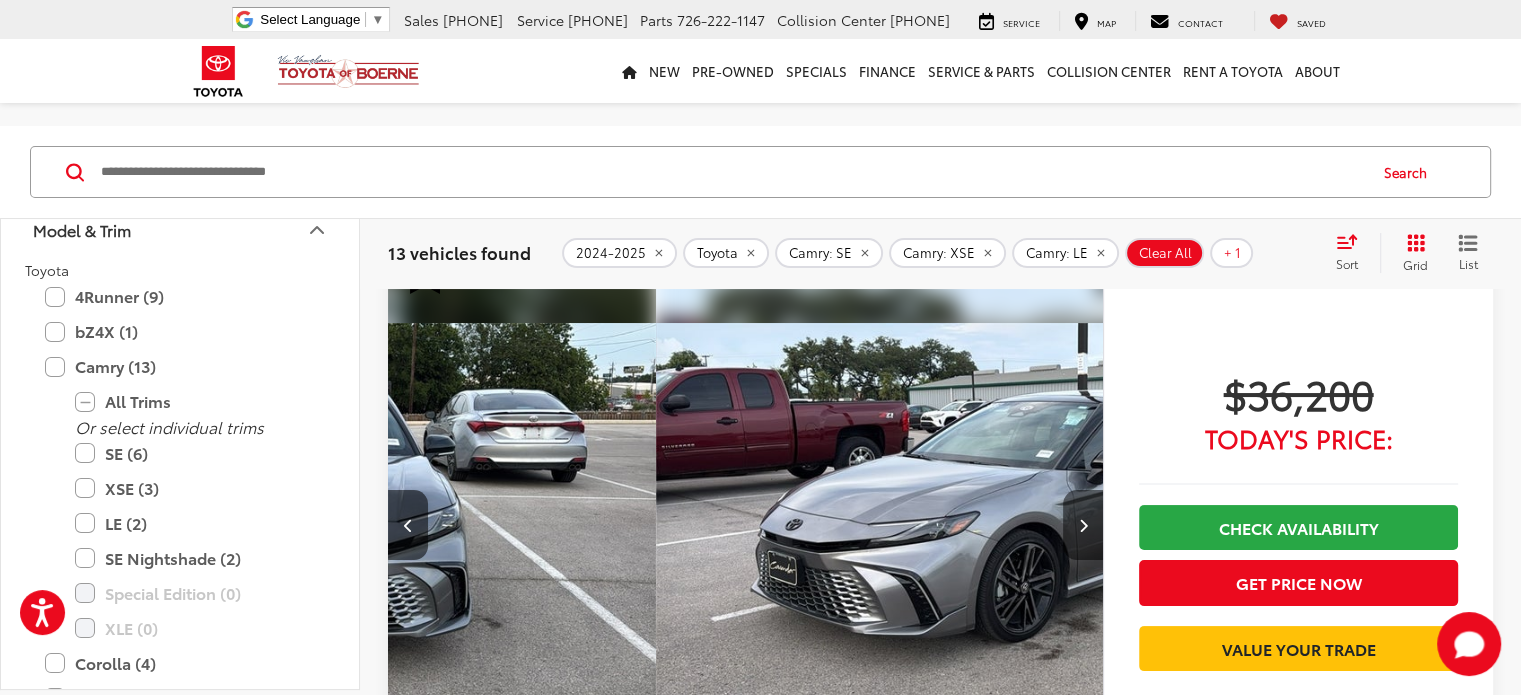 click at bounding box center [1082, 525] 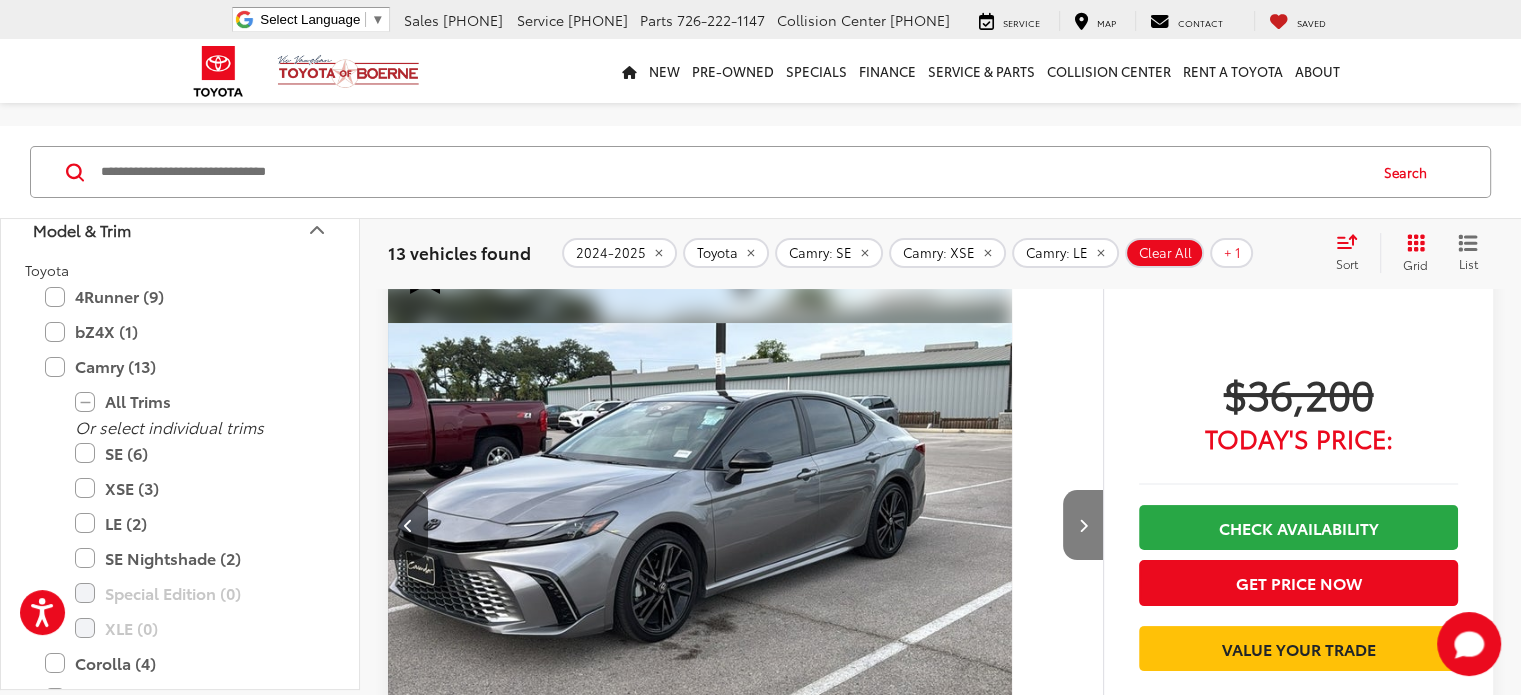 scroll, scrollTop: 0, scrollLeft: 1556, axis: horizontal 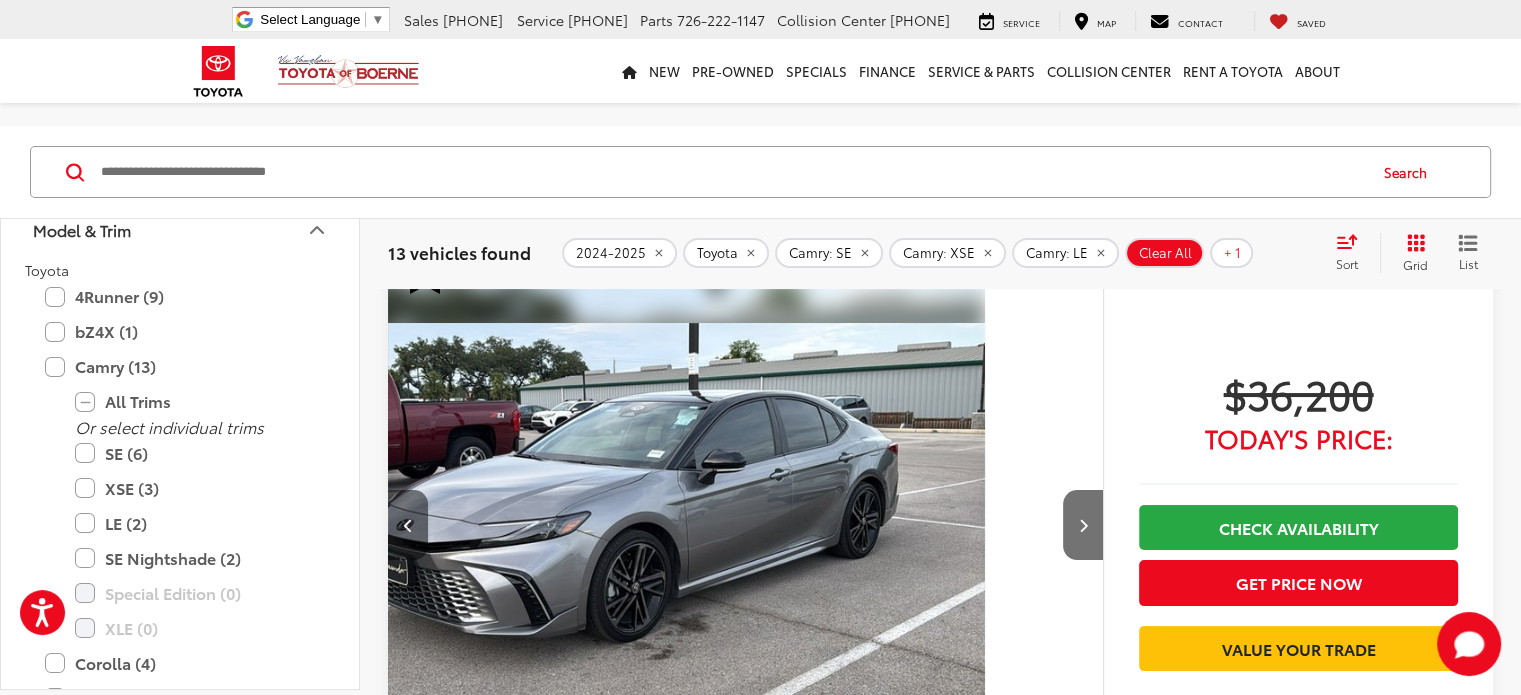 click at bounding box center [408, 525] 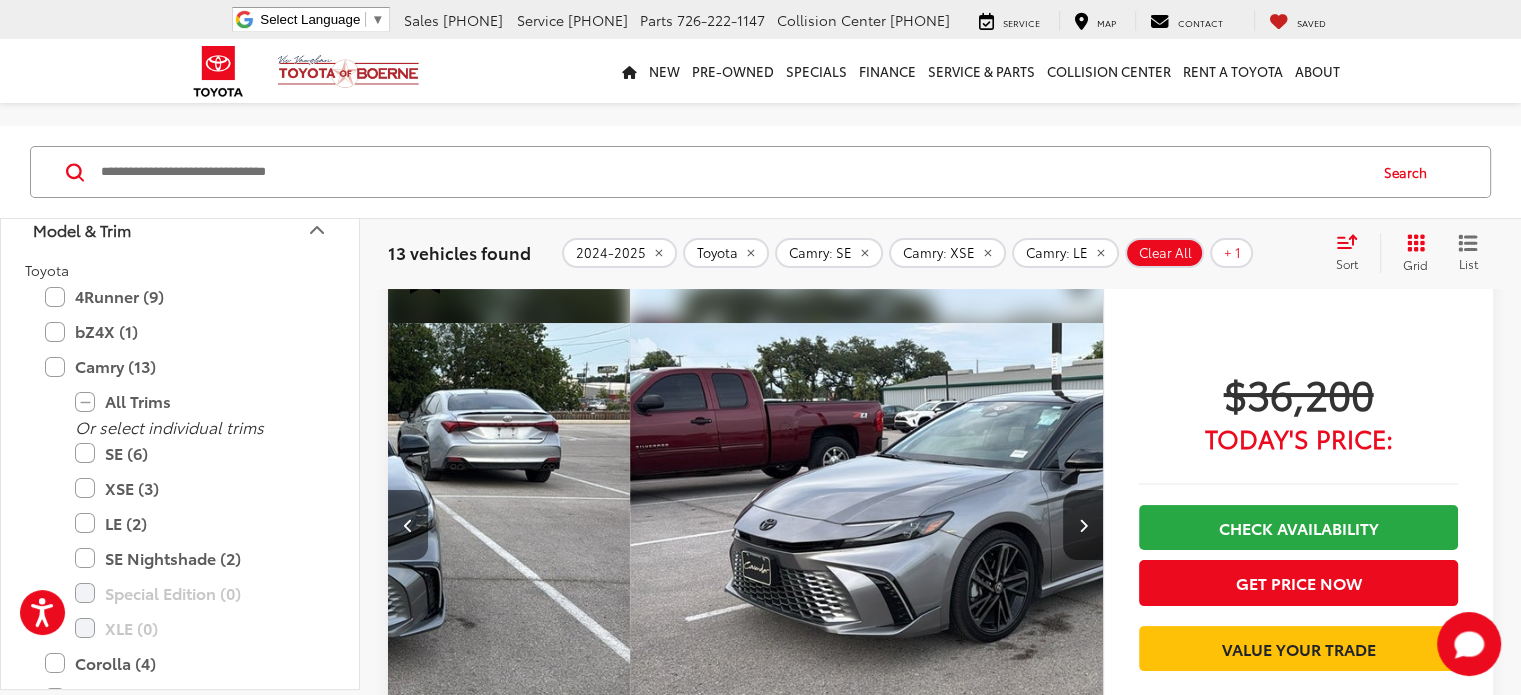 scroll, scrollTop: 0, scrollLeft: 1167, axis: horizontal 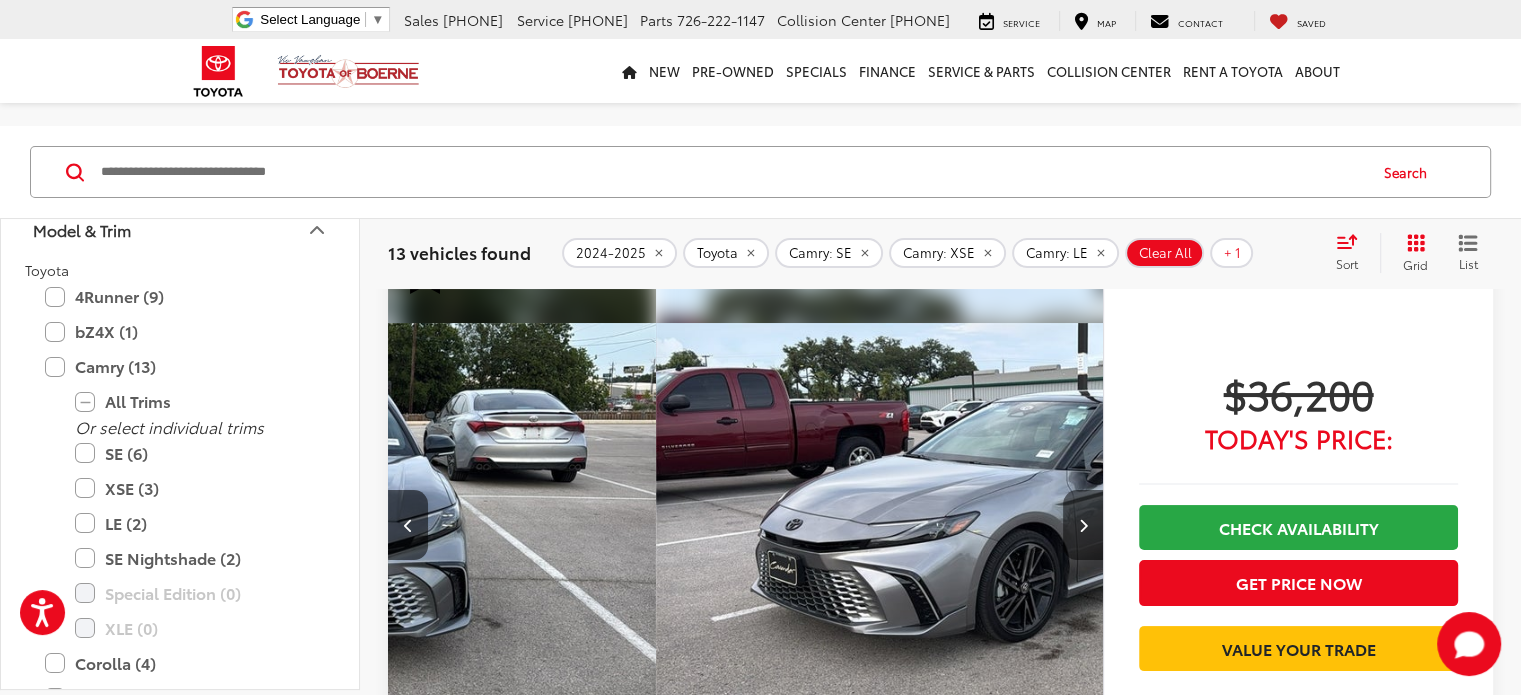 click at bounding box center [1083, 525] 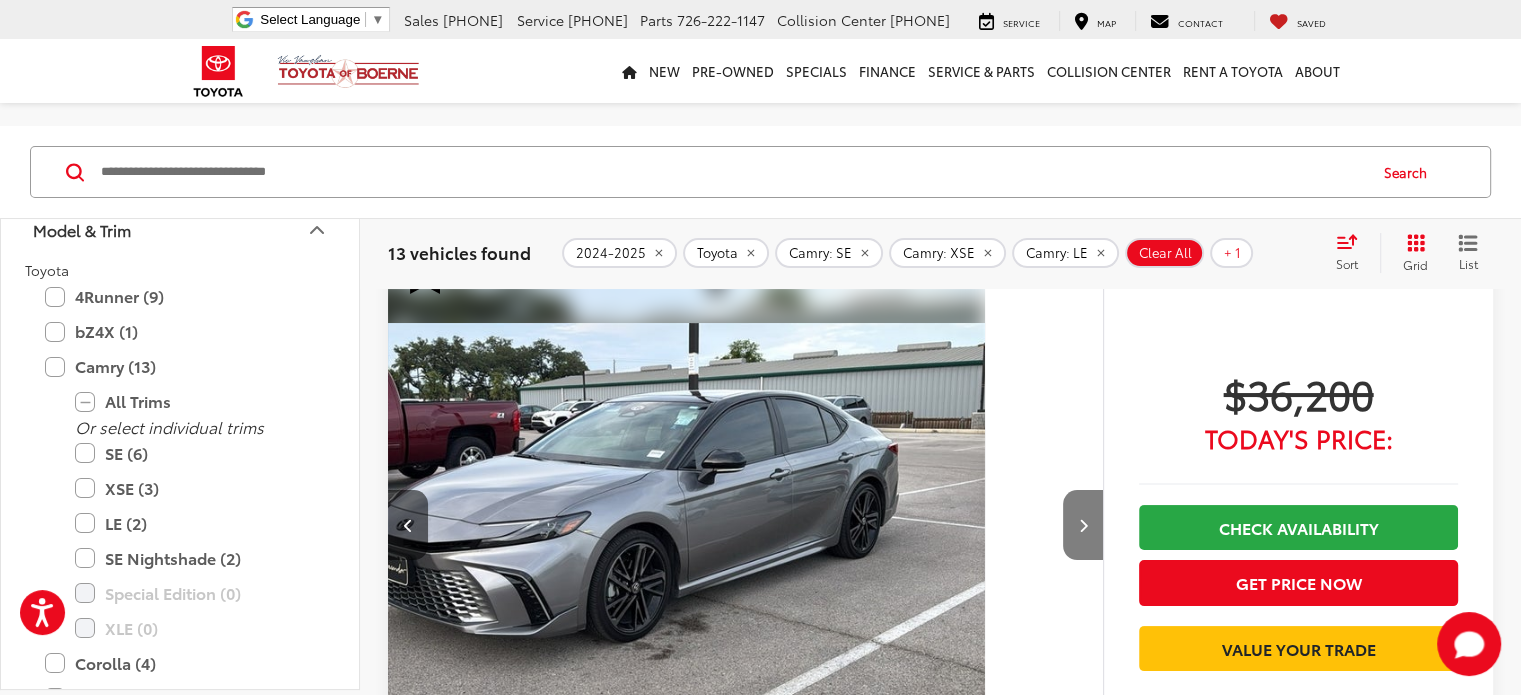 click at bounding box center [1083, 525] 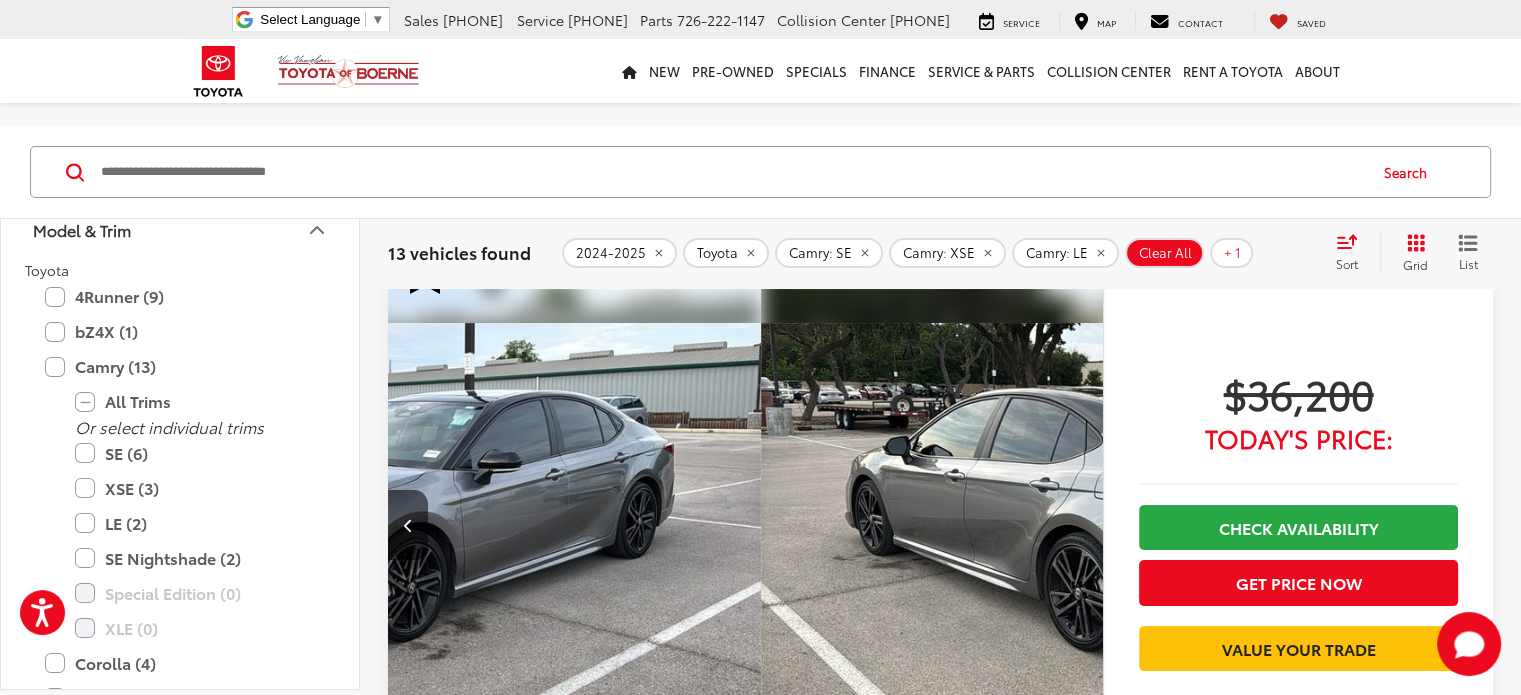 scroll, scrollTop: 0, scrollLeft: 1944, axis: horizontal 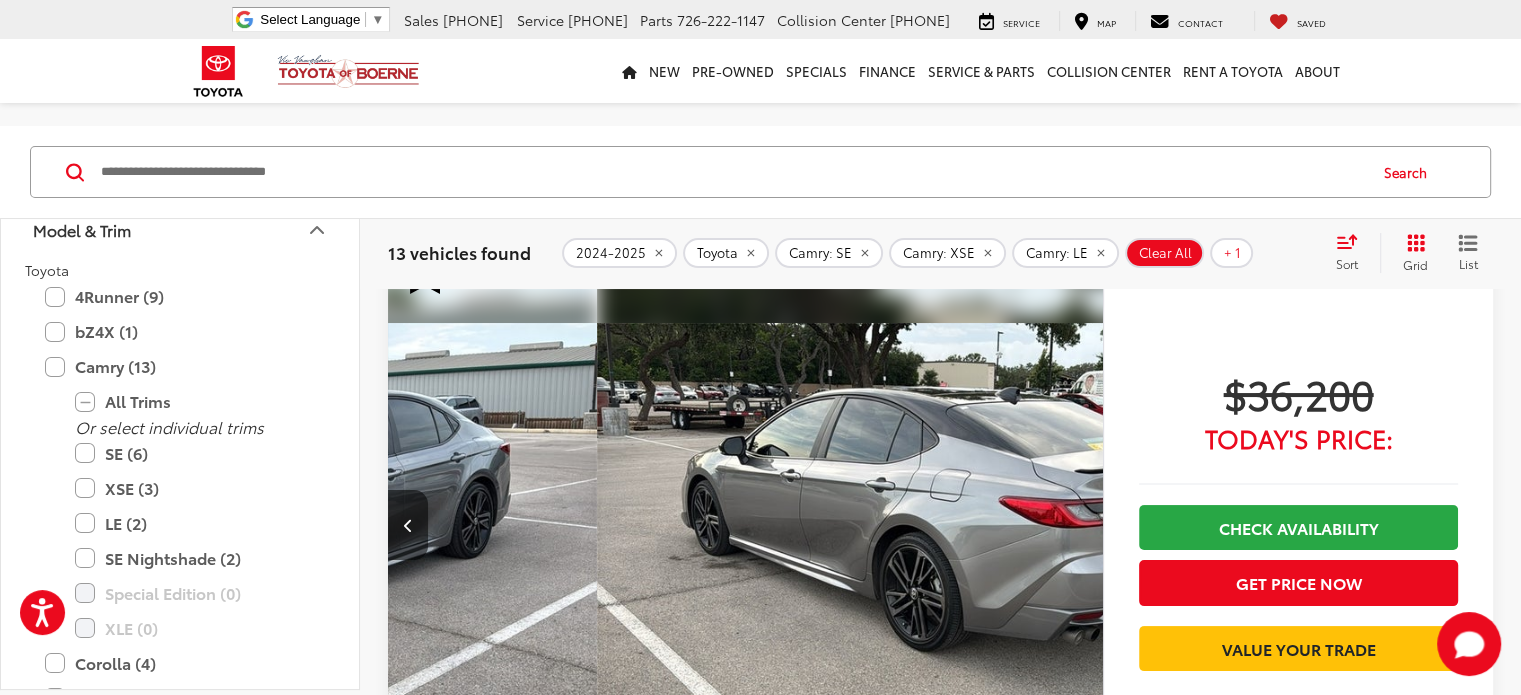 click on "View More" at bounding box center [2392, 525] 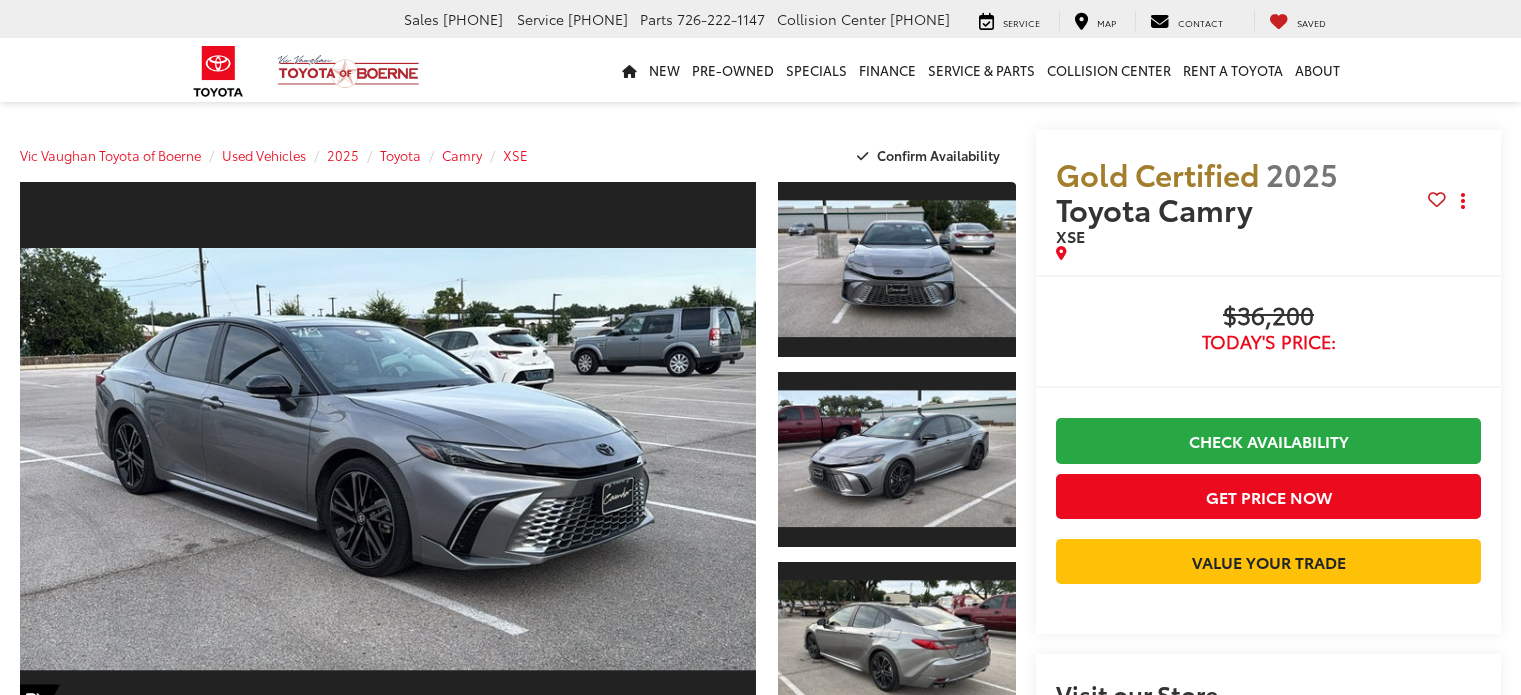 scroll, scrollTop: 0, scrollLeft: 0, axis: both 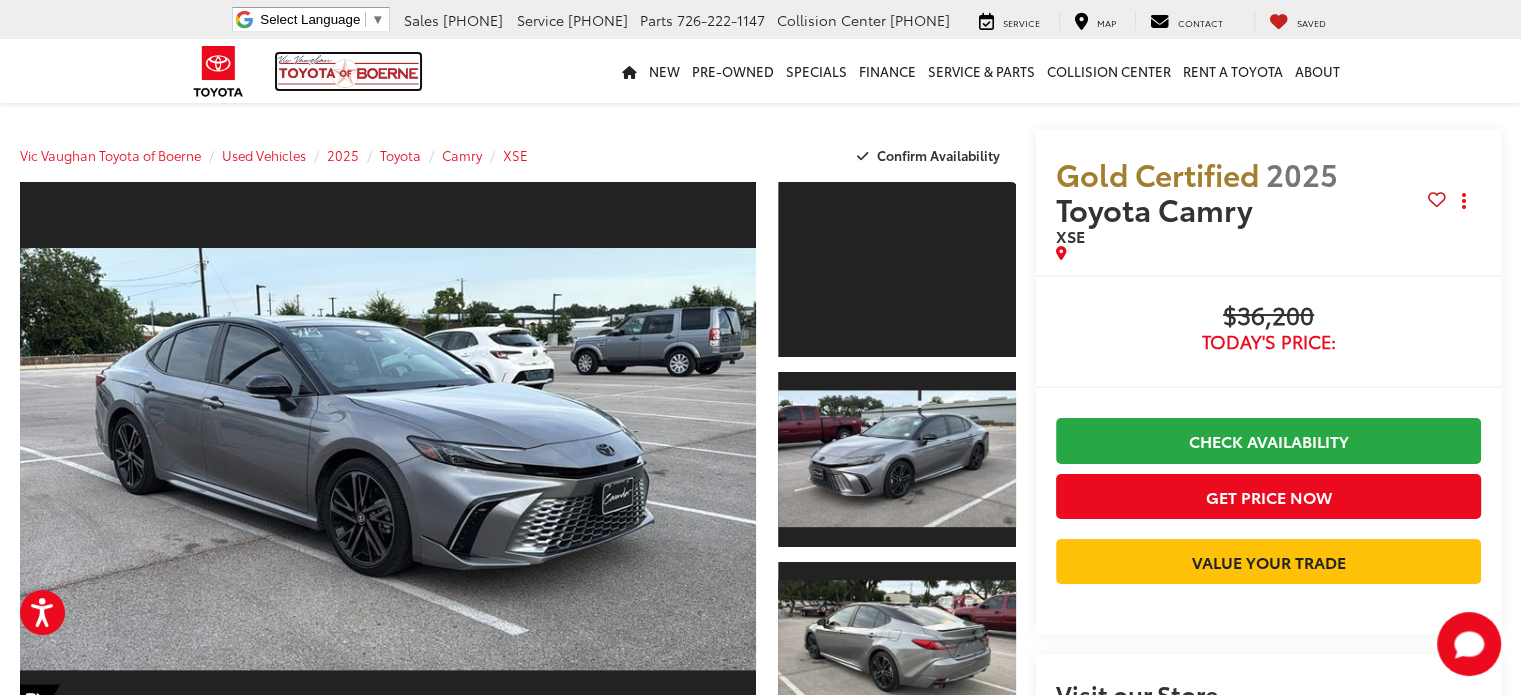 click at bounding box center [348, 71] 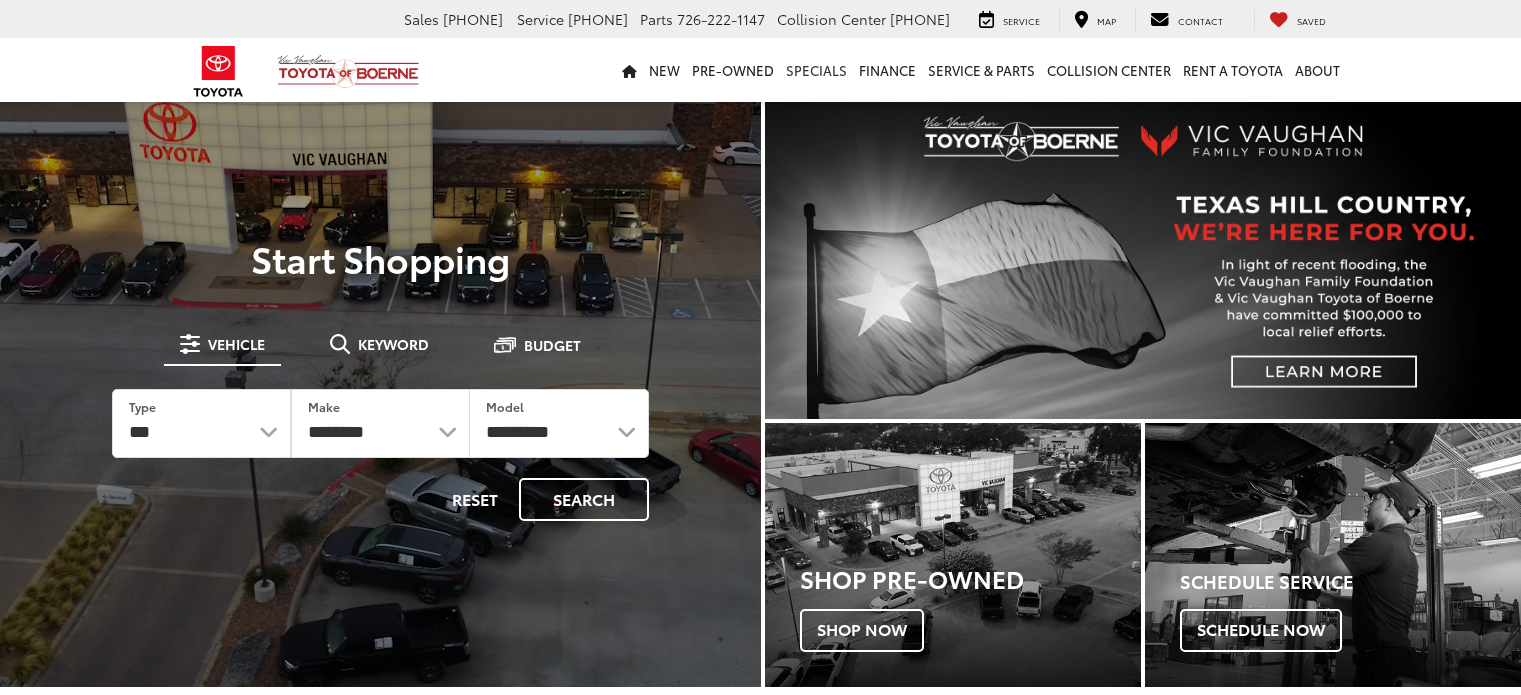 scroll, scrollTop: 0, scrollLeft: 0, axis: both 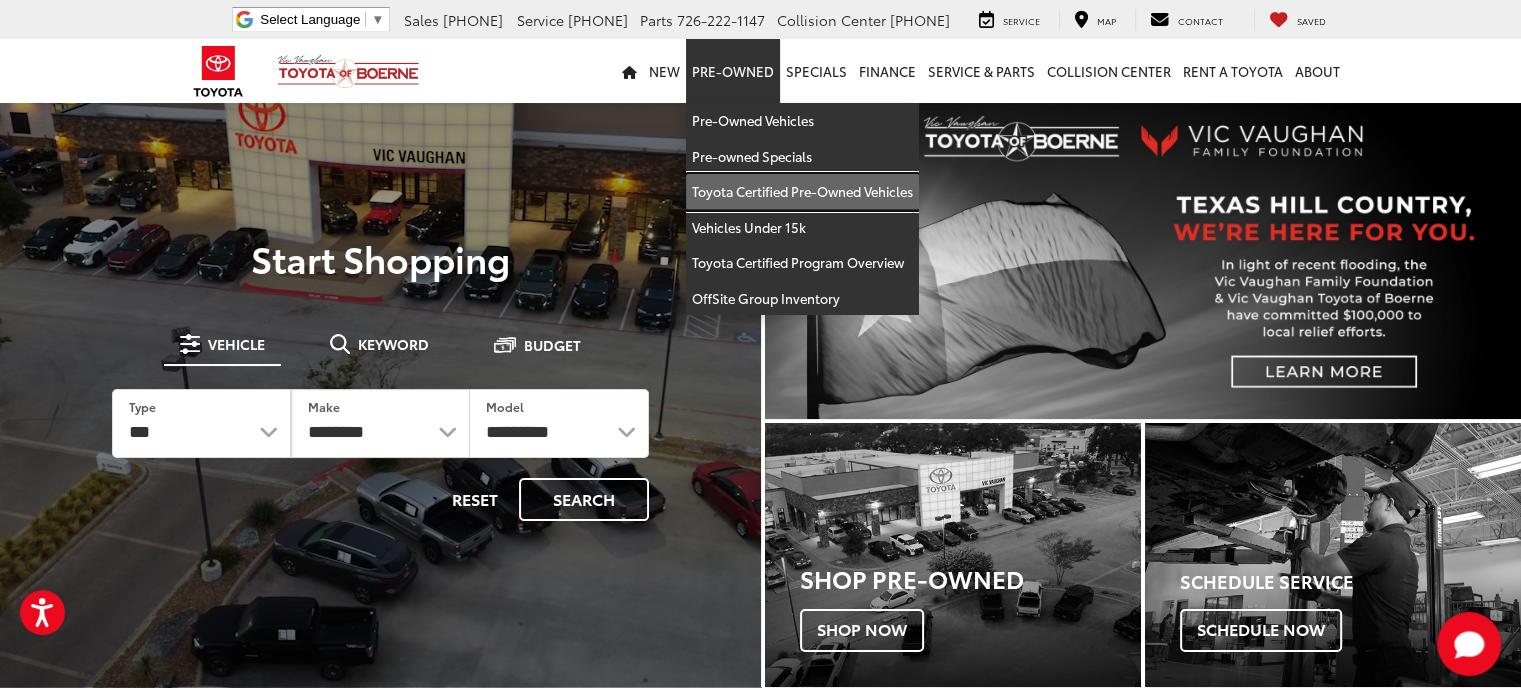 click on "Toyota Certified Pre-Owned Vehicles" at bounding box center (802, 192) 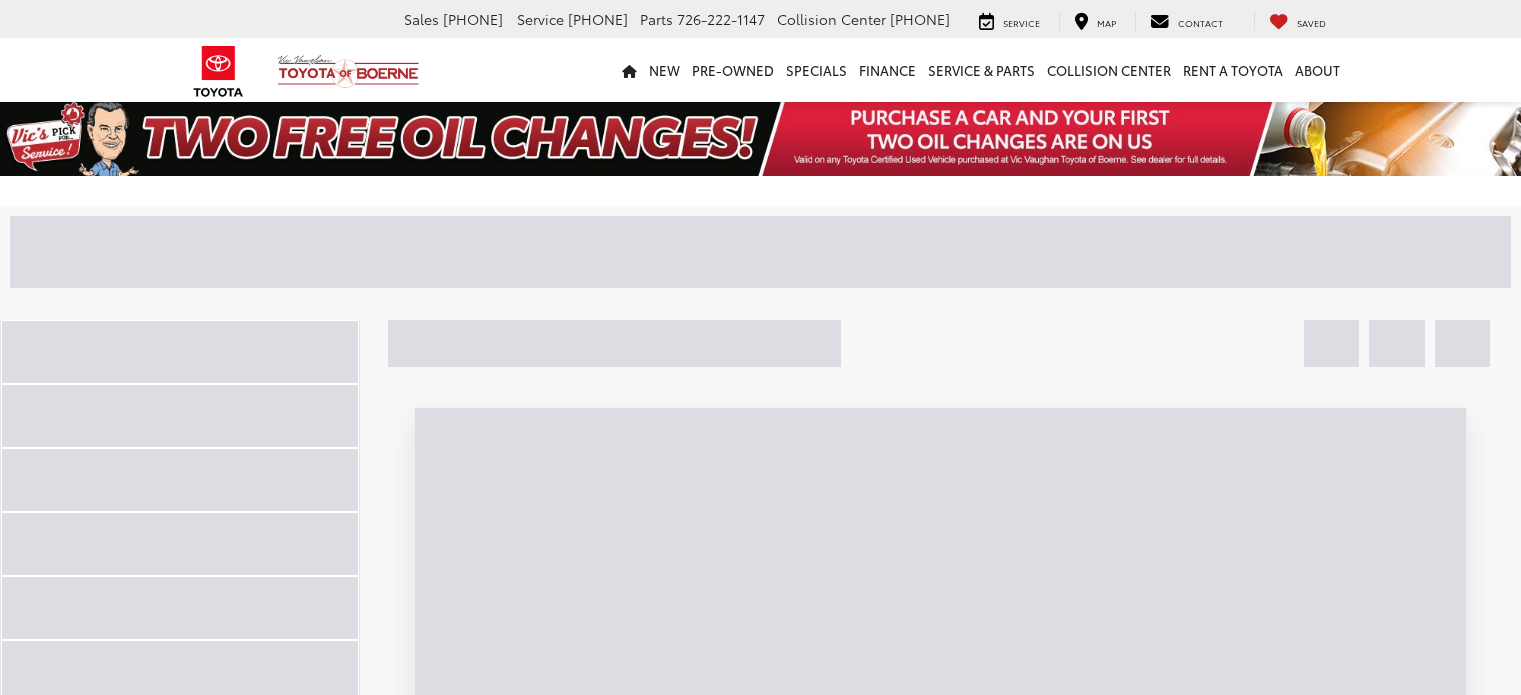 scroll, scrollTop: 0, scrollLeft: 0, axis: both 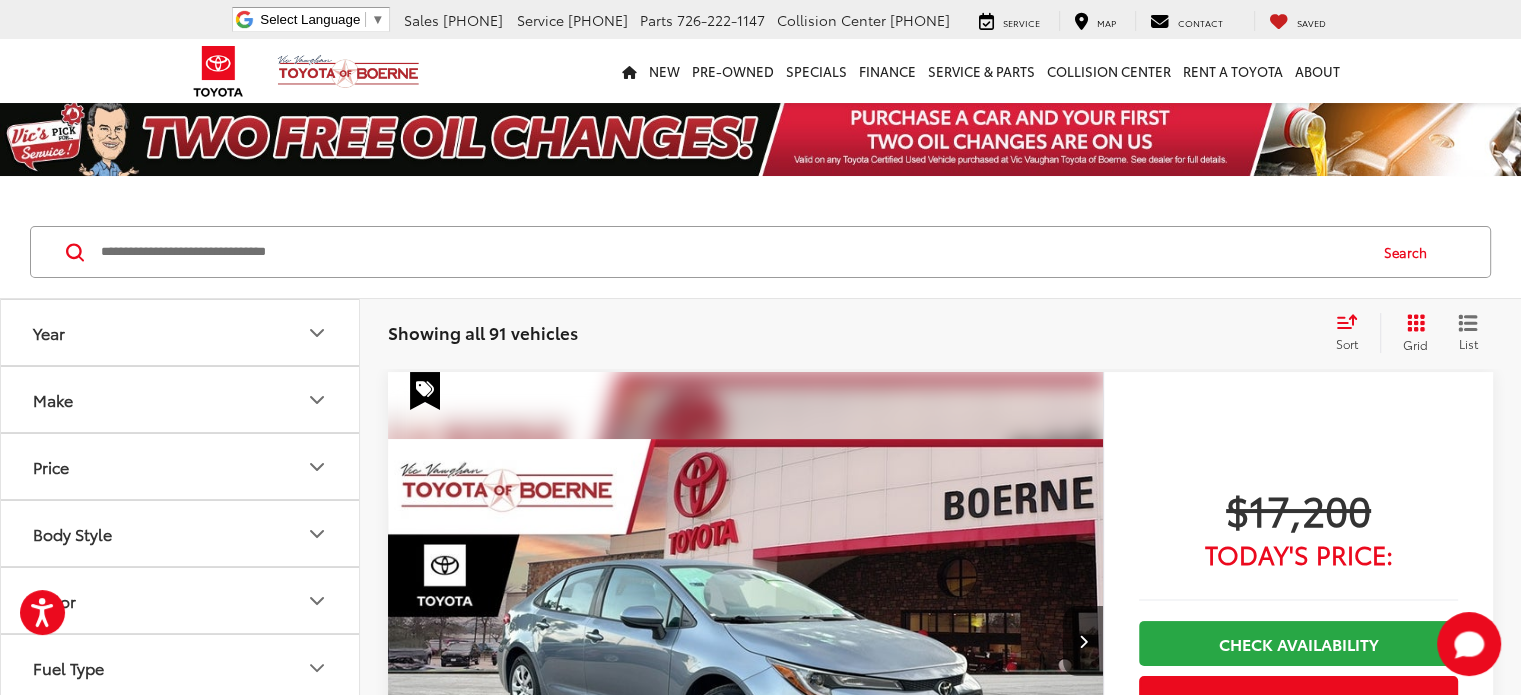 click 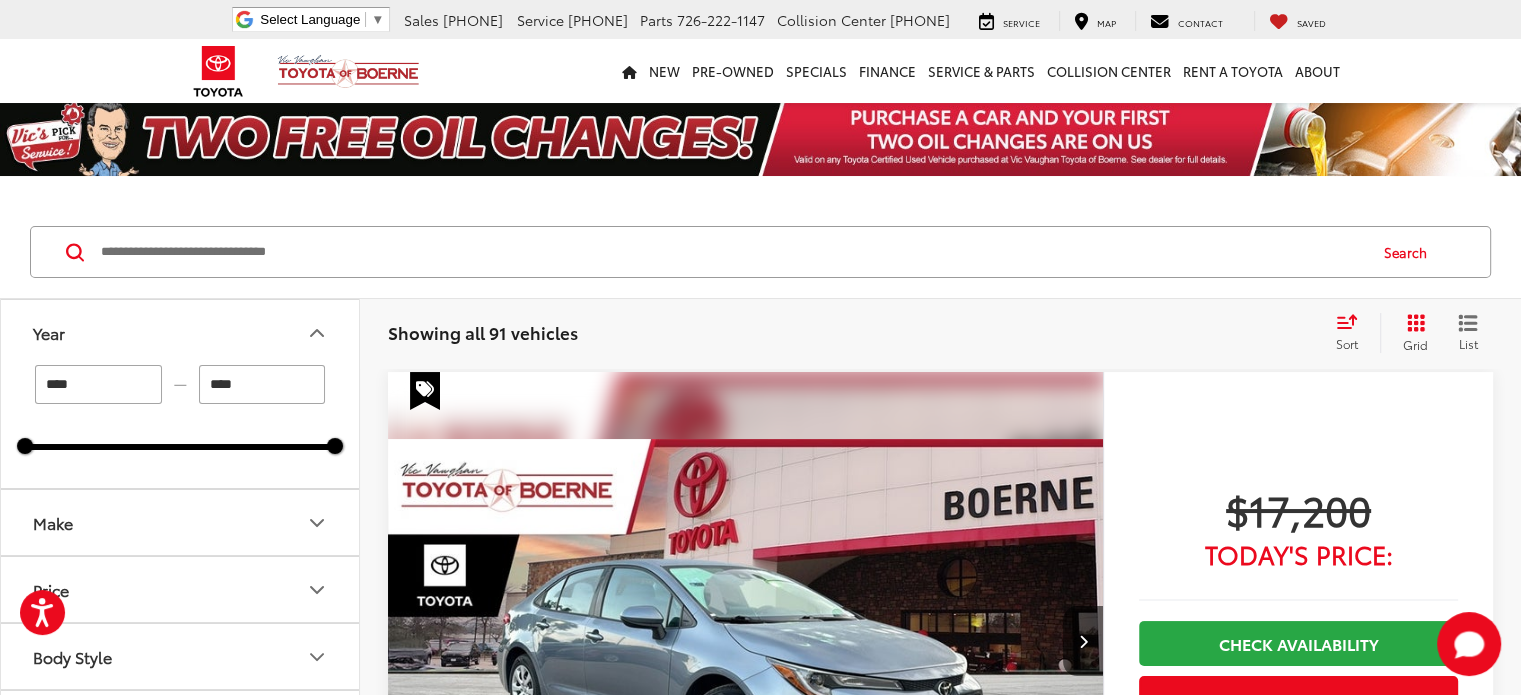 click on "****" at bounding box center (98, 384) 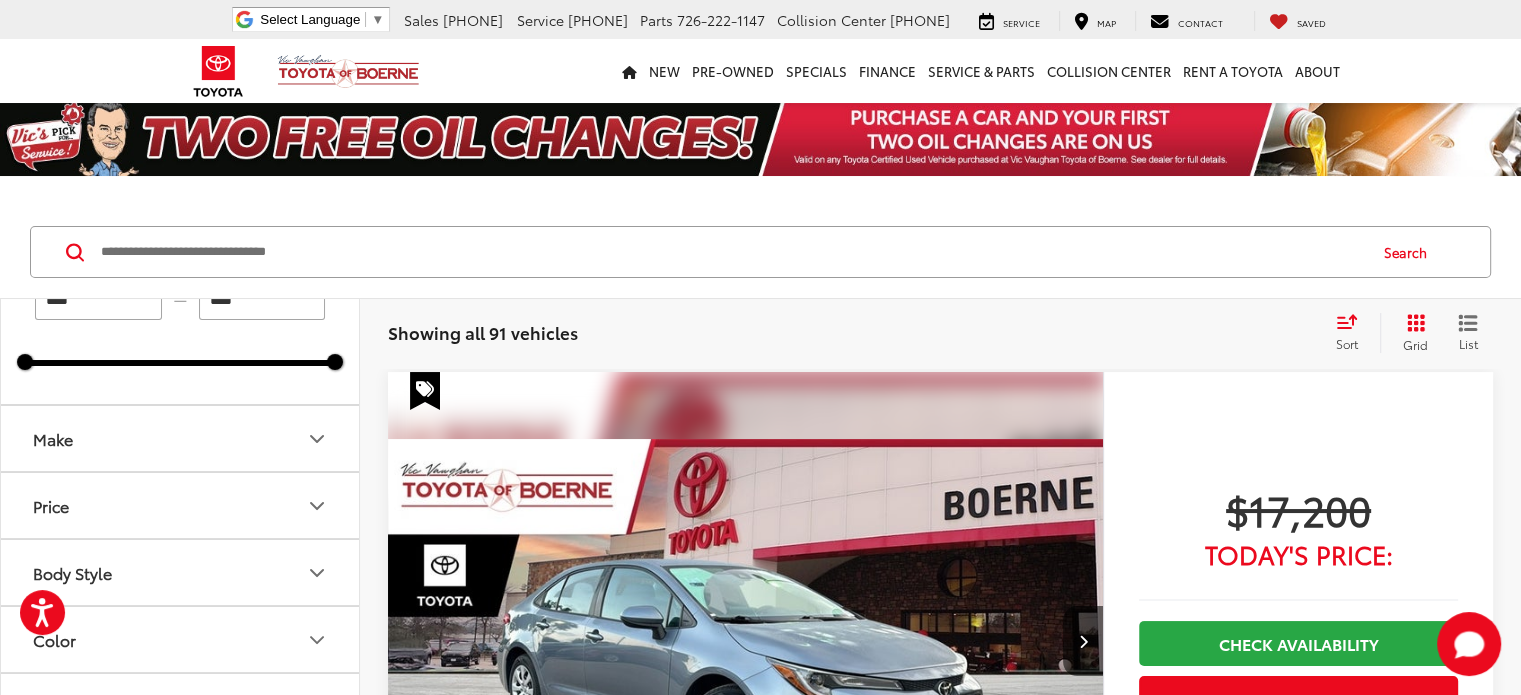 scroll, scrollTop: 96, scrollLeft: 0, axis: vertical 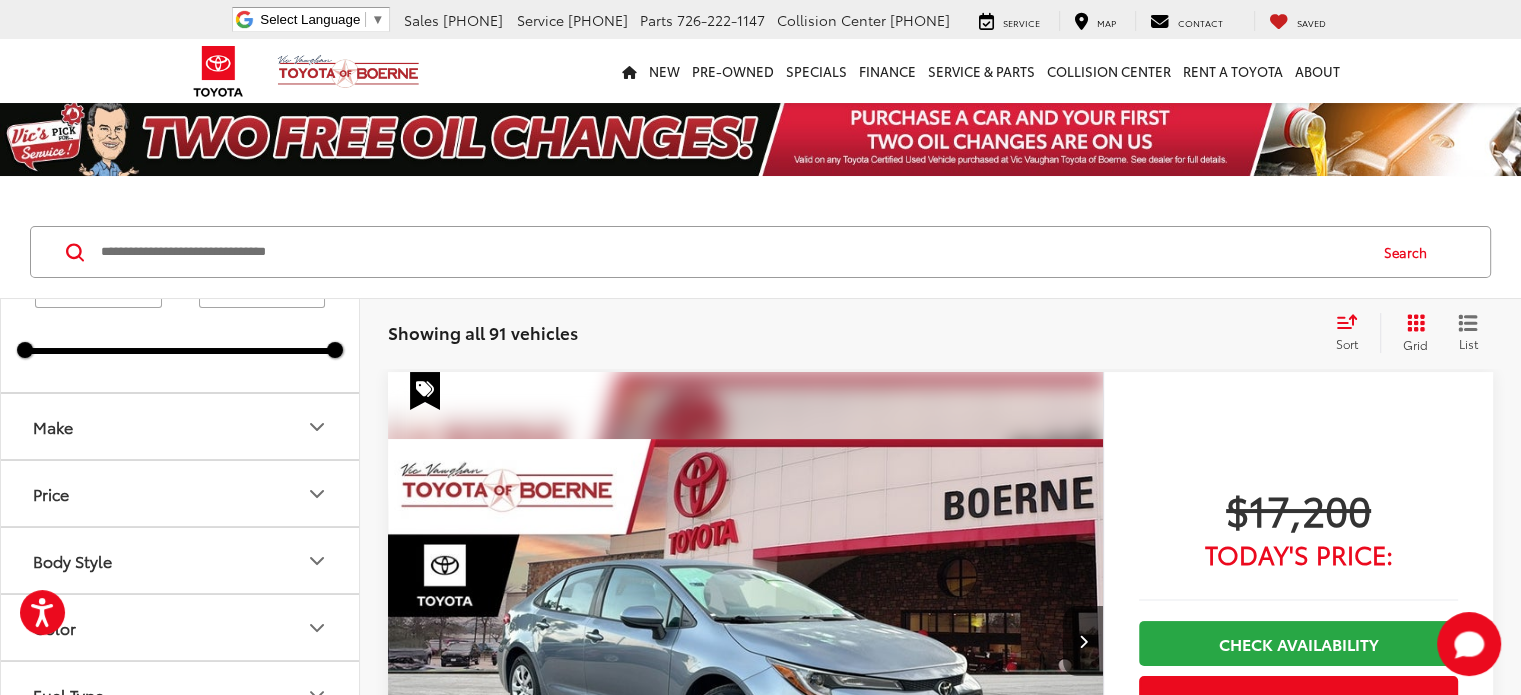type on "****" 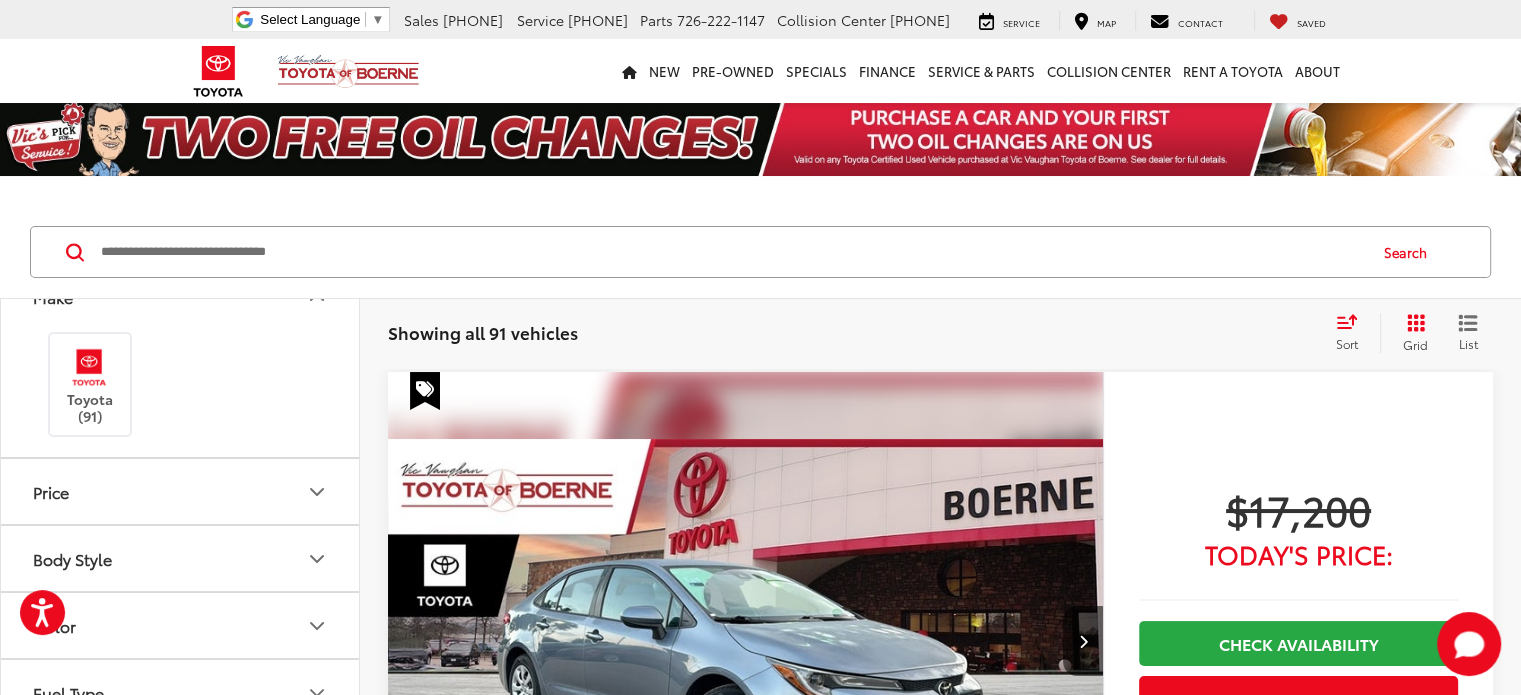 scroll, scrollTop: 240, scrollLeft: 0, axis: vertical 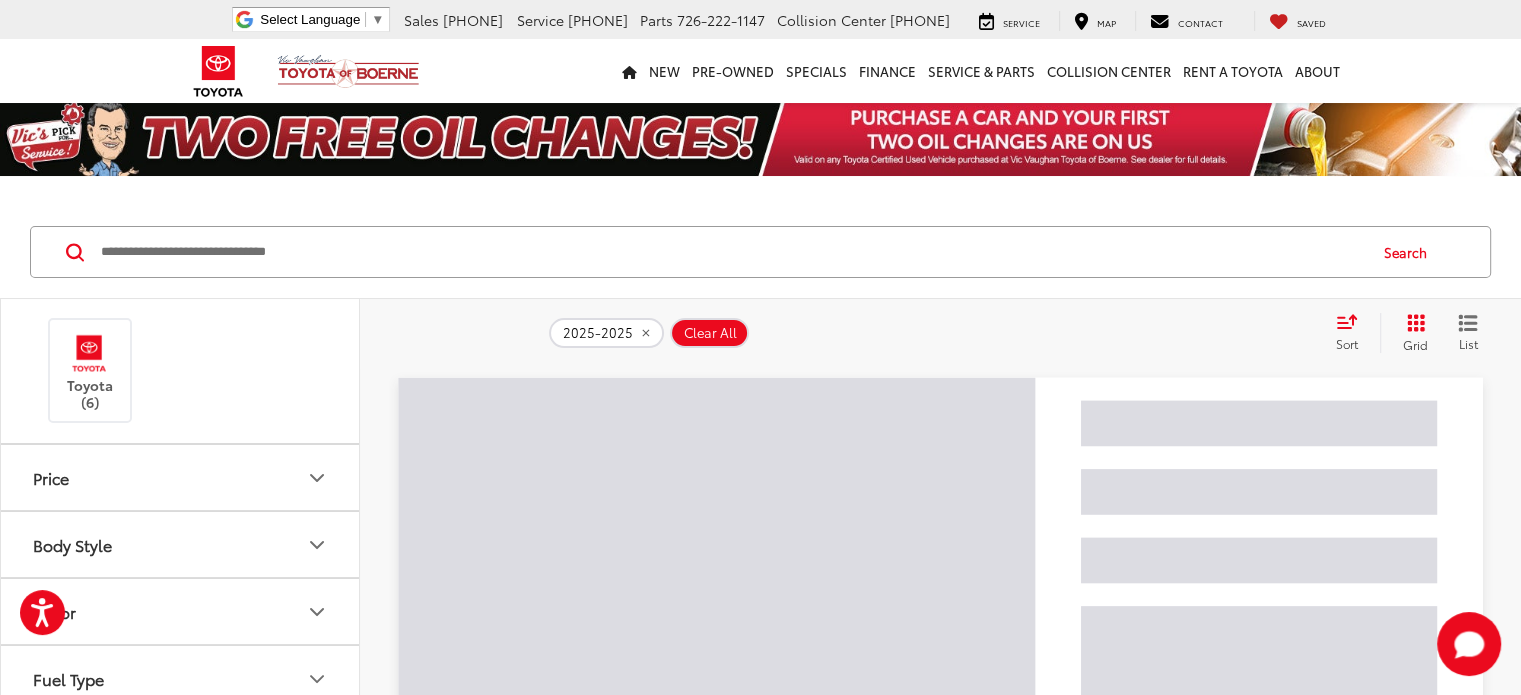 click on "Price" at bounding box center (181, 477) 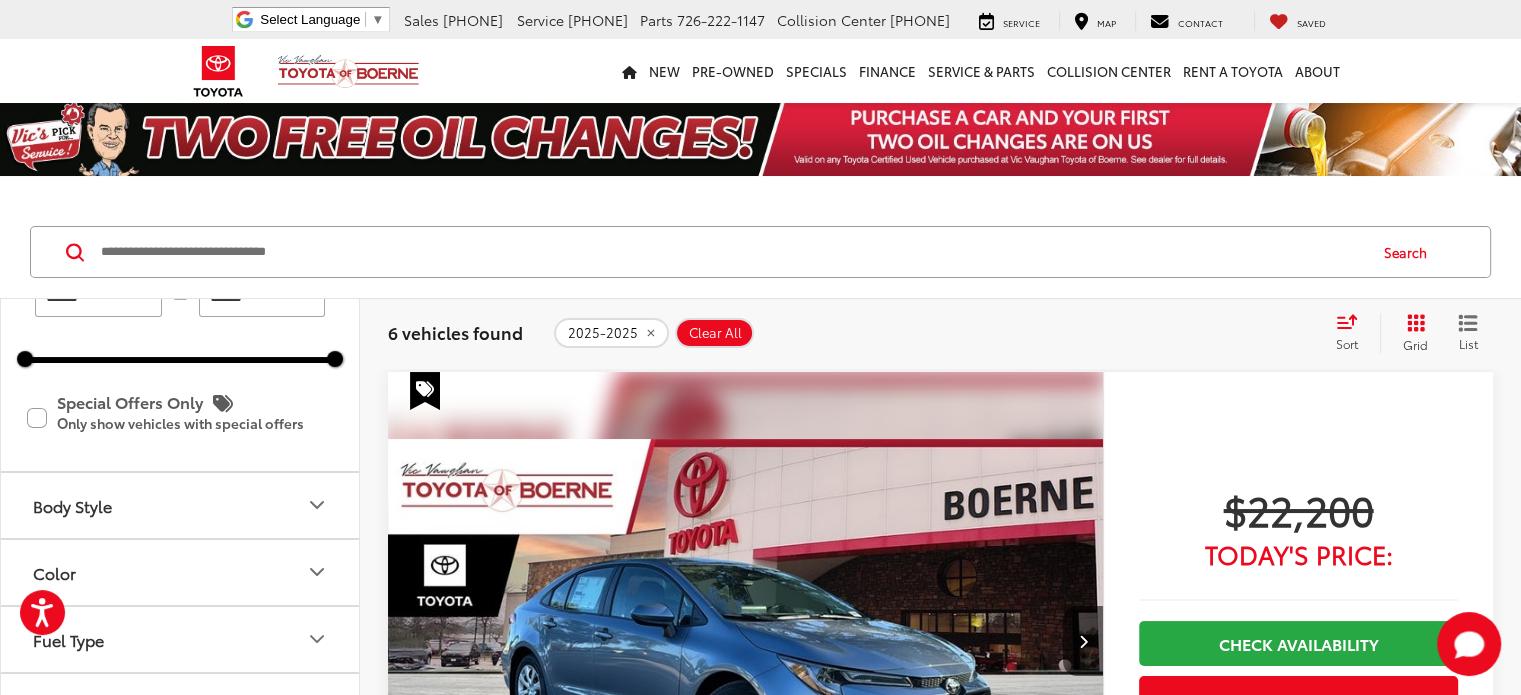 scroll, scrollTop: 510, scrollLeft: 0, axis: vertical 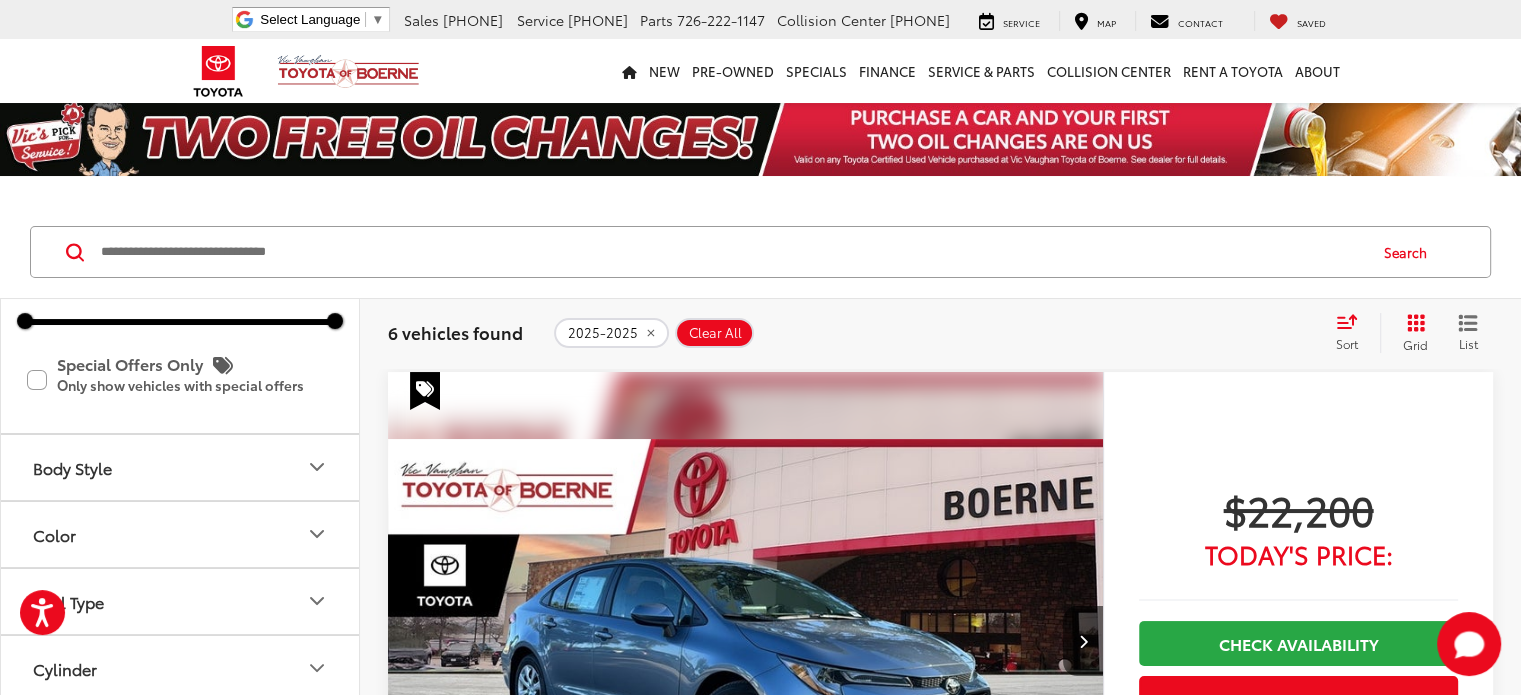 click on "Body Style" at bounding box center [181, 467] 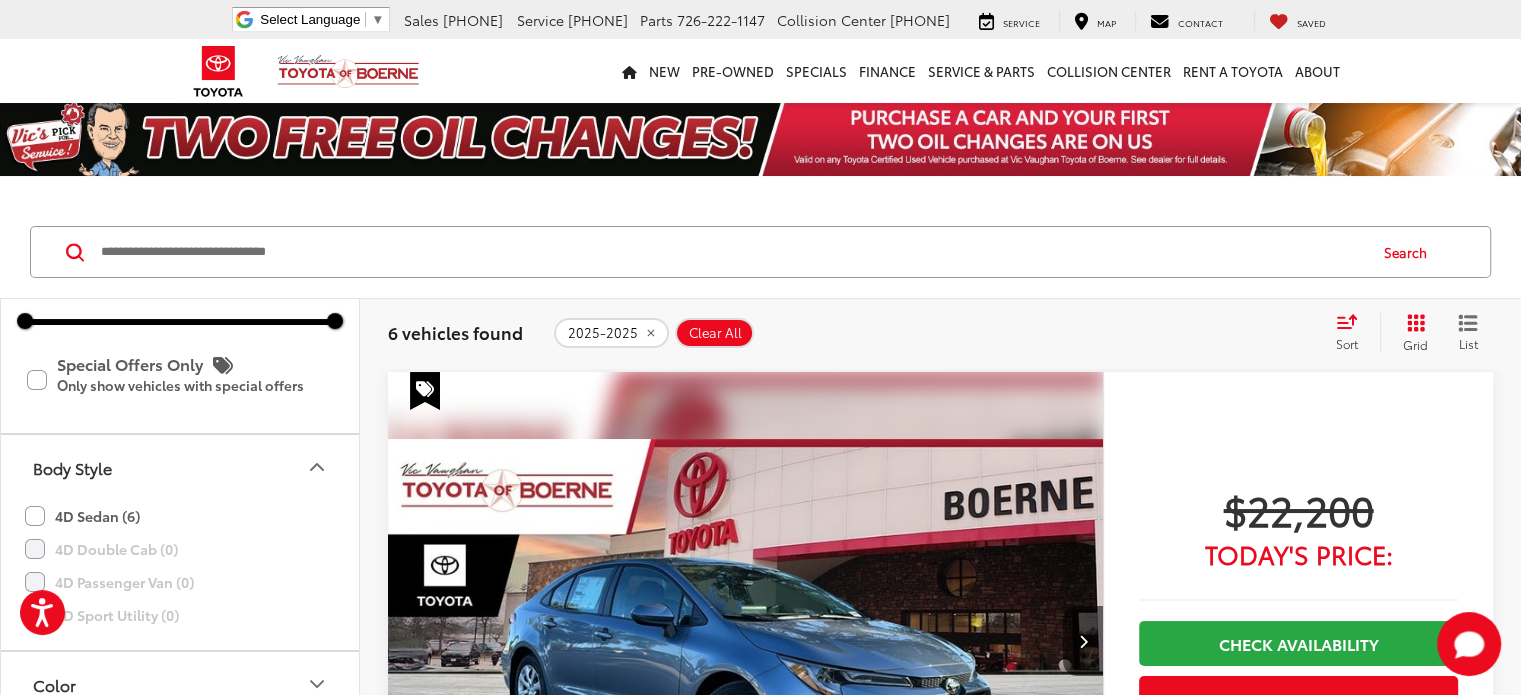 click on "4D Sedan (6)" 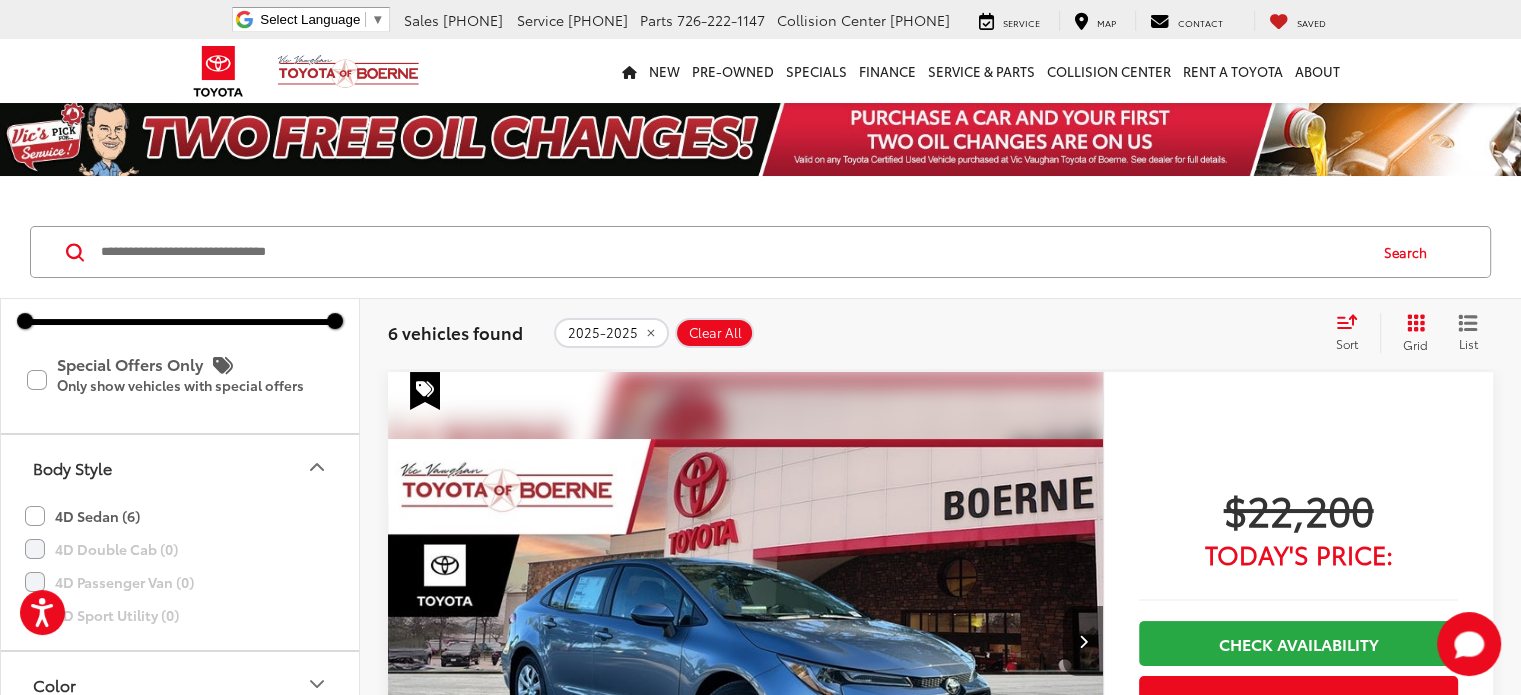 scroll, scrollTop: 664, scrollLeft: 0, axis: vertical 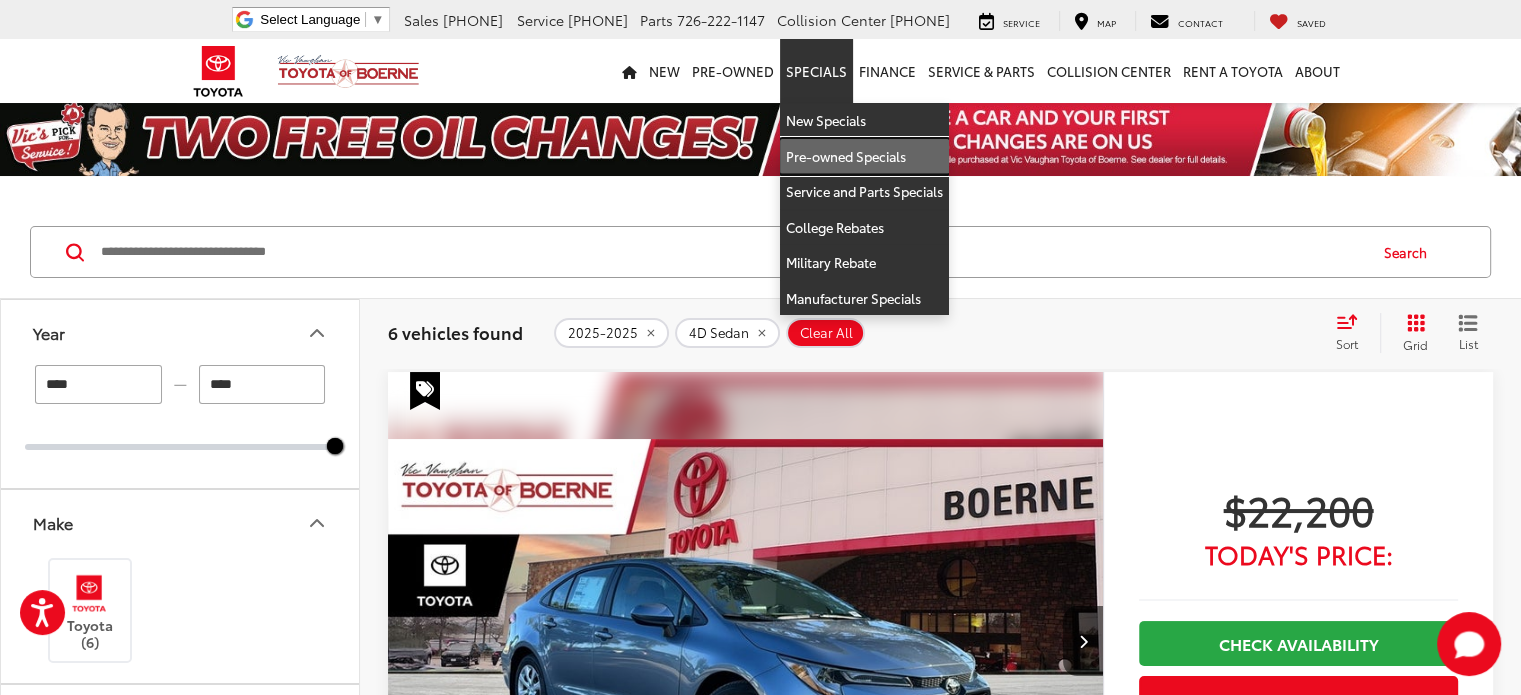 click on "Pre-owned Specials" at bounding box center (864, 157) 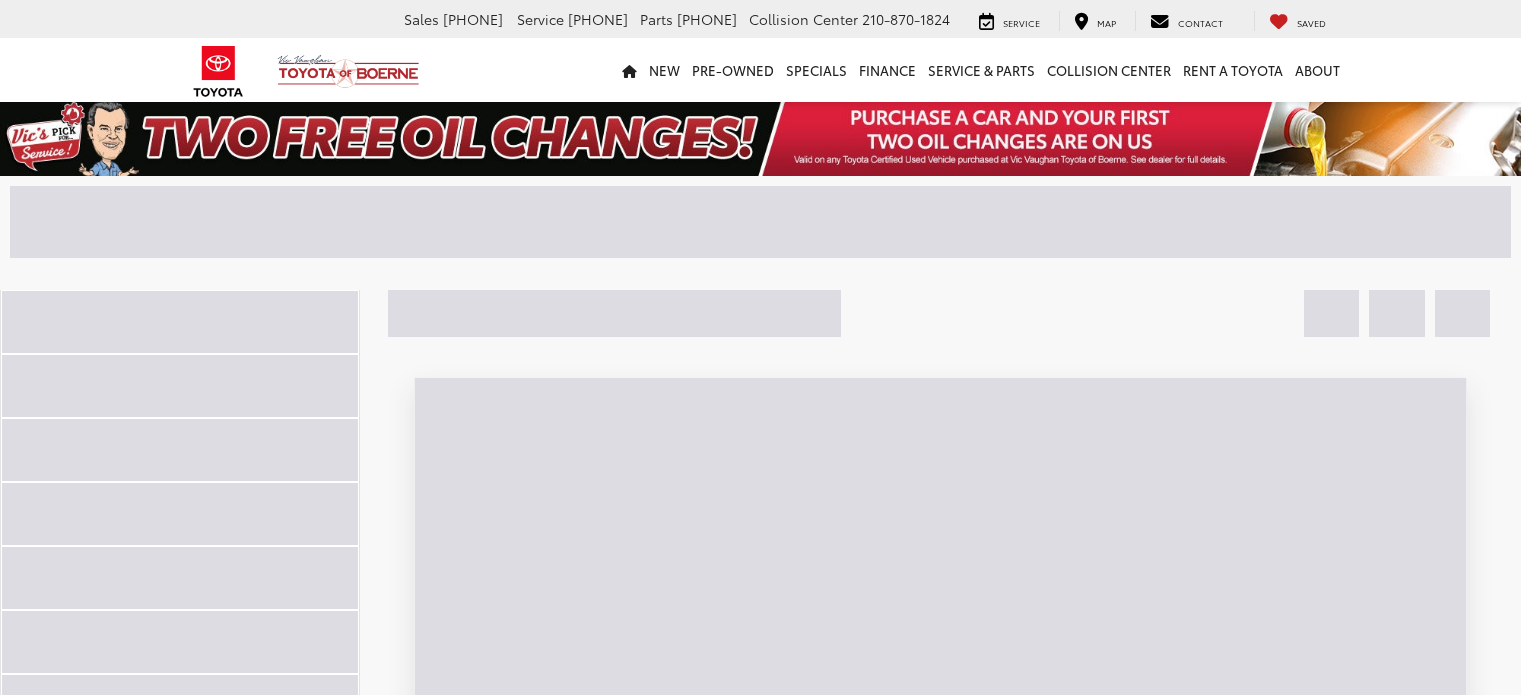 scroll, scrollTop: 0, scrollLeft: 0, axis: both 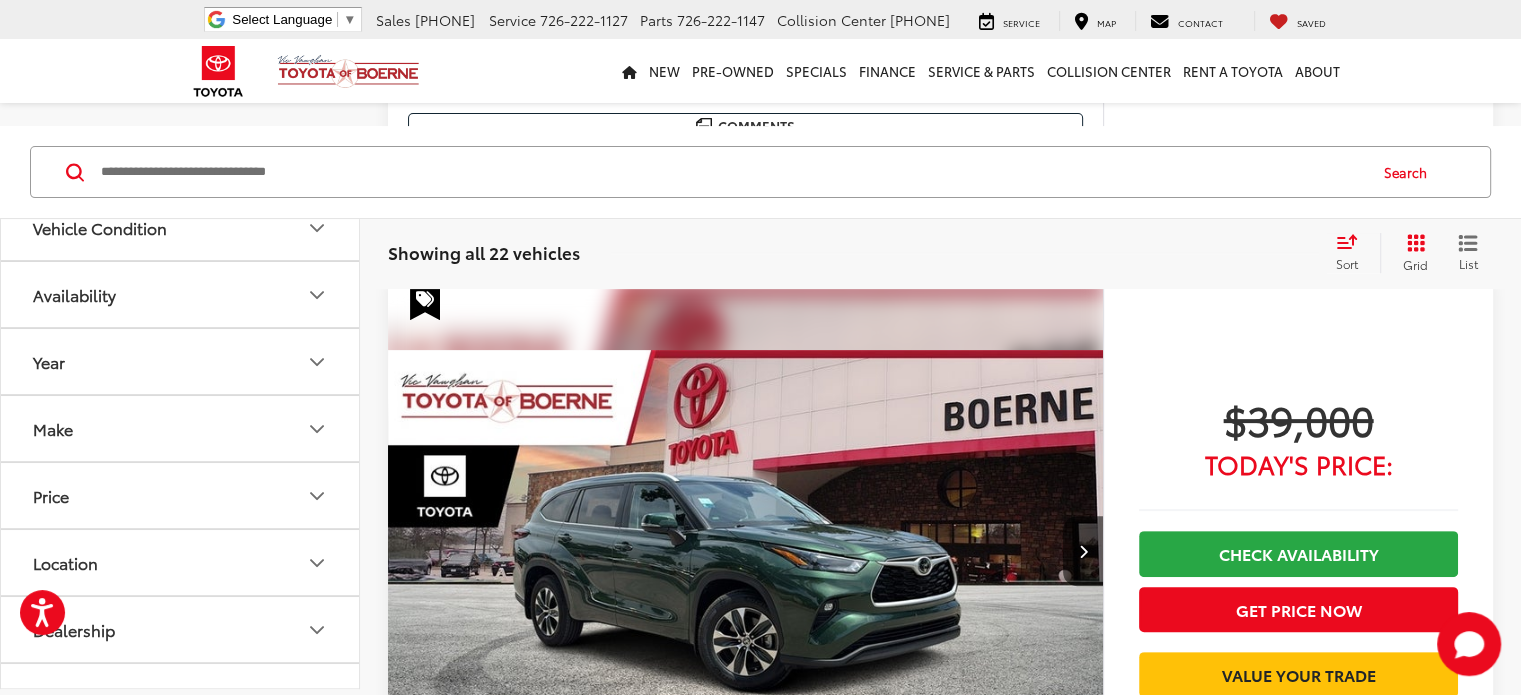 click on "2" at bounding box center (1225, 3026) 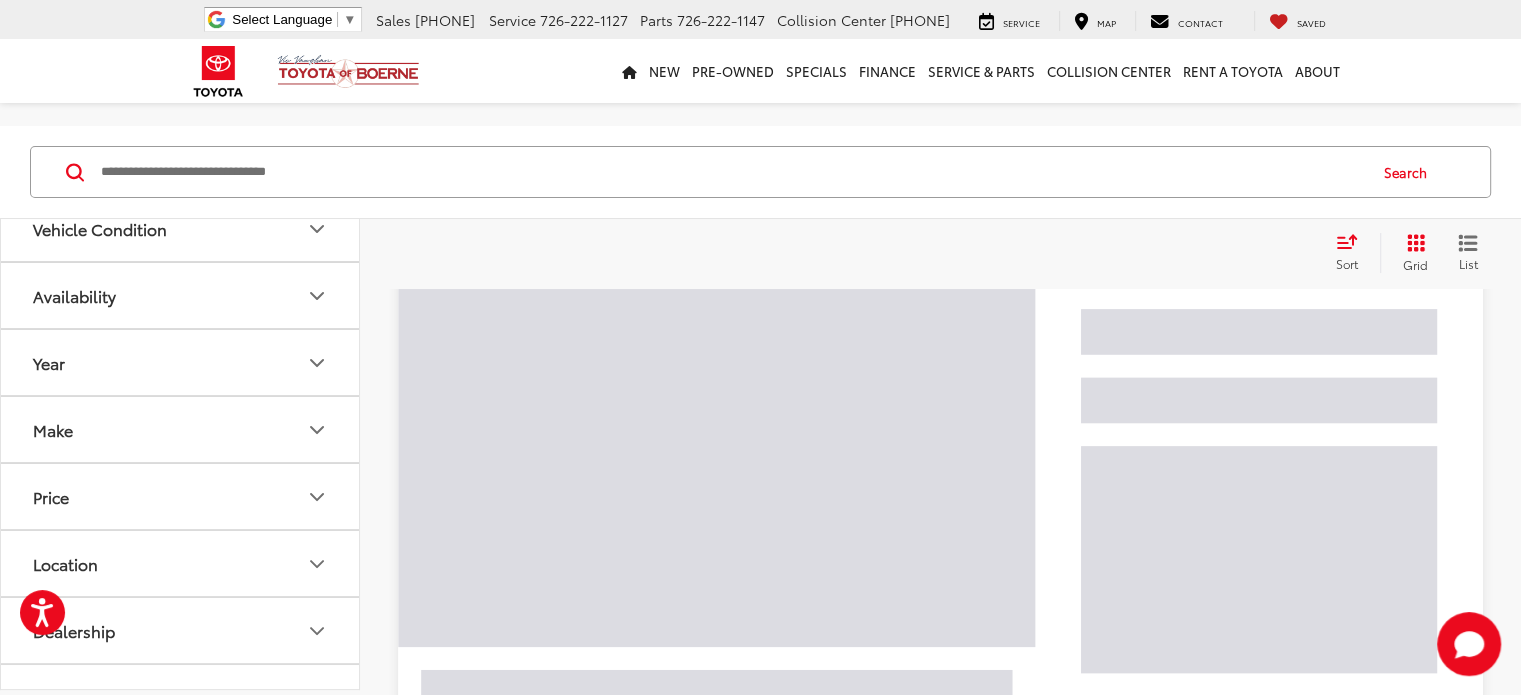 scroll, scrollTop: 50, scrollLeft: 0, axis: vertical 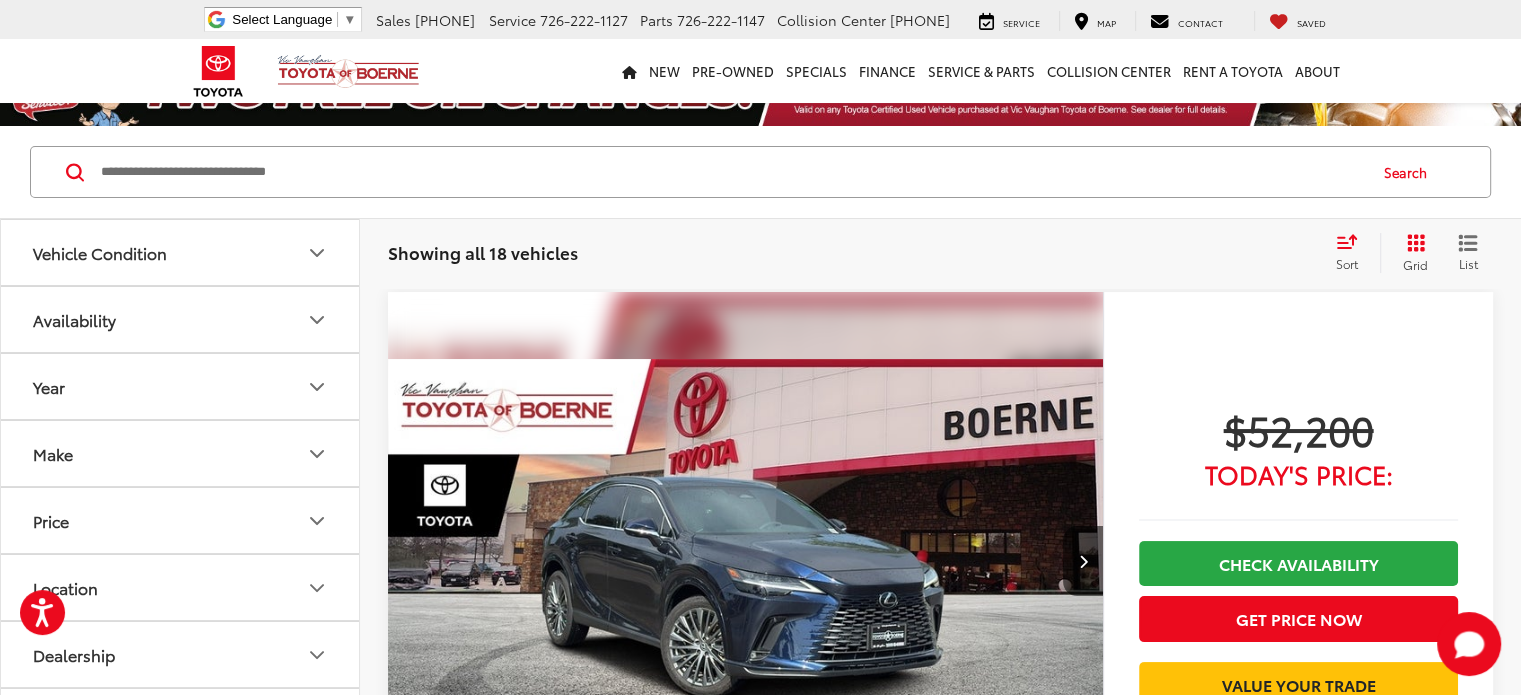 click on "2" at bounding box center [1225, 5759] 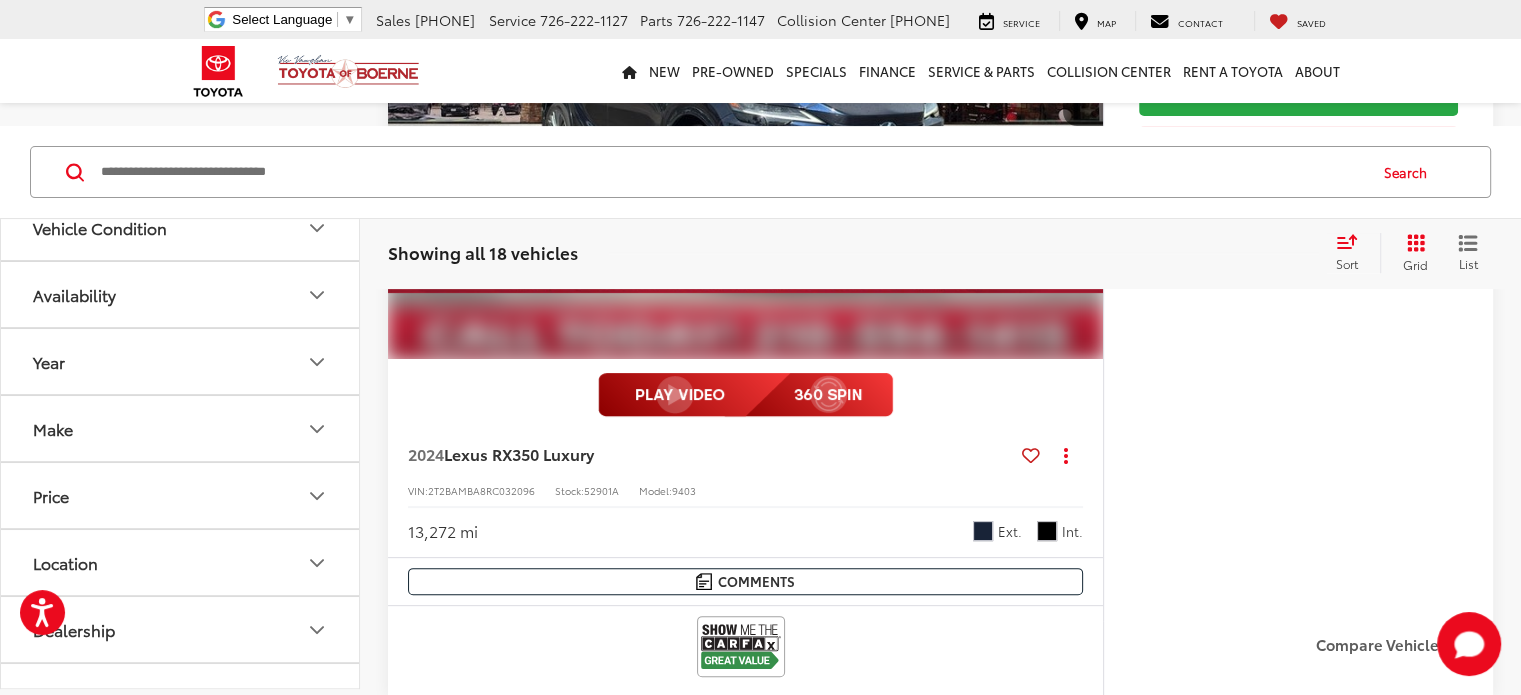 scroll, scrollTop: 0, scrollLeft: 0, axis: both 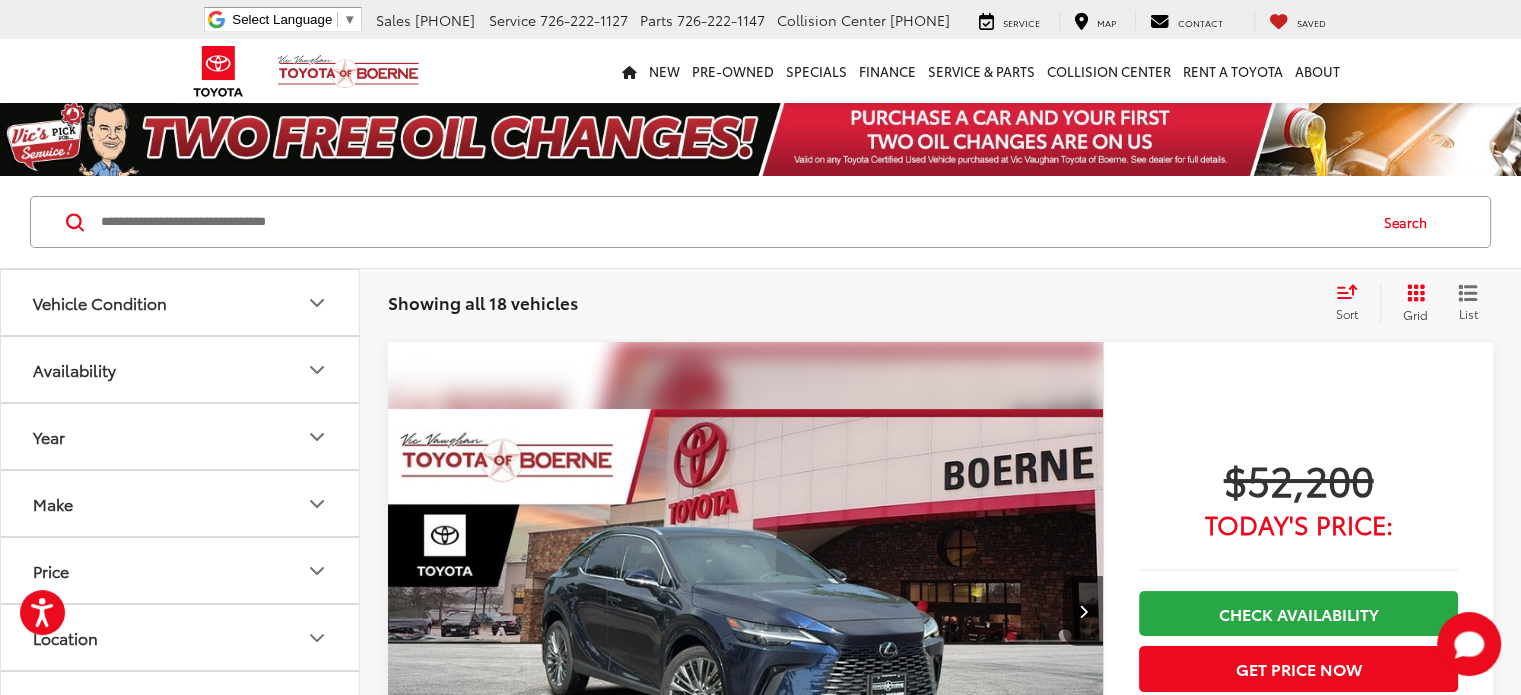 click 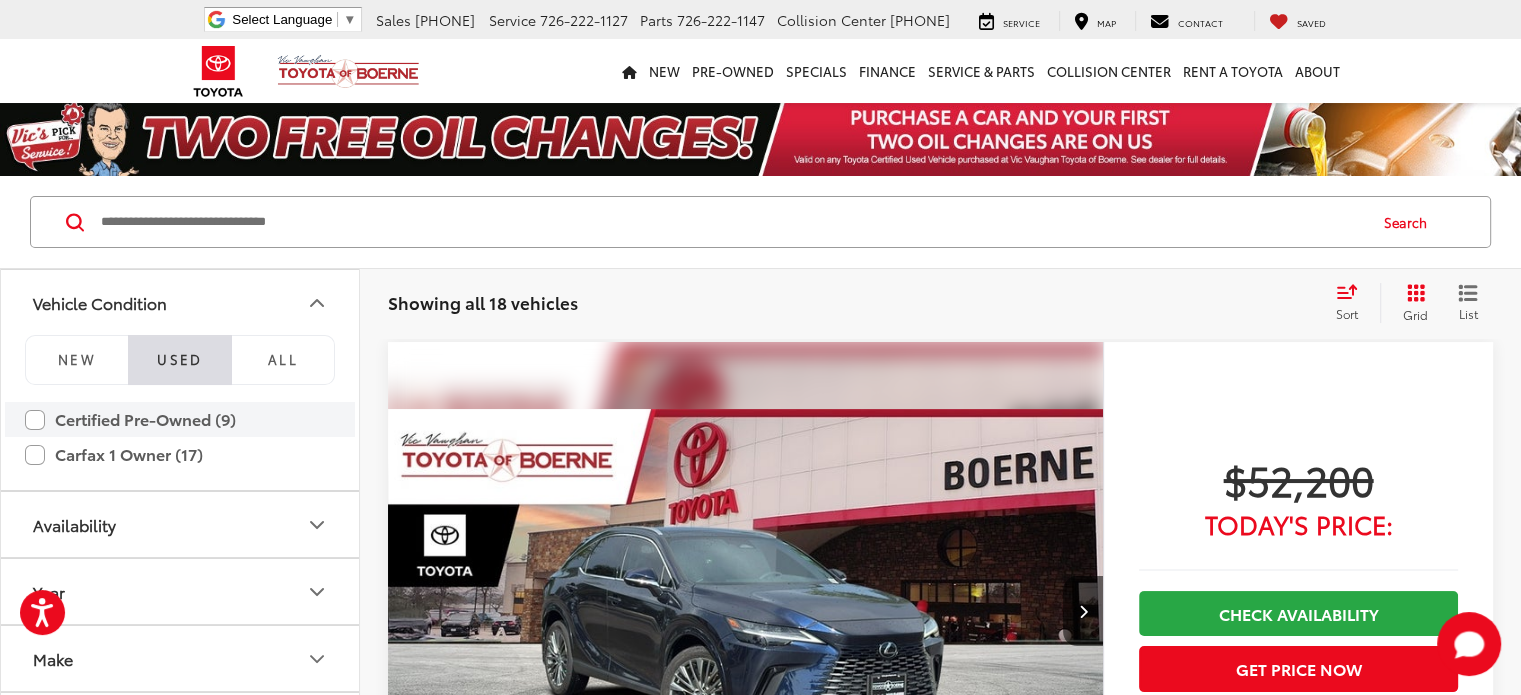 click on "Certified Pre-Owned (9)" at bounding box center [180, 419] 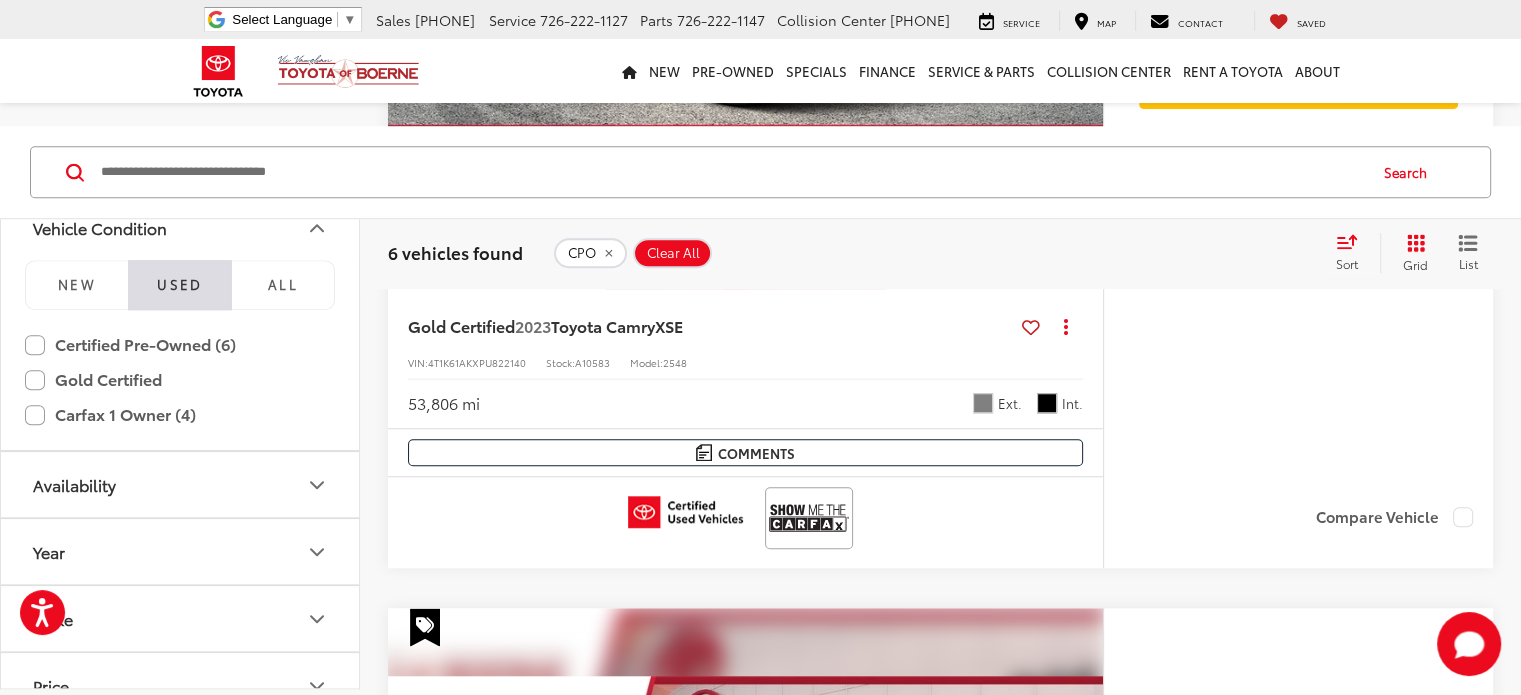 scroll, scrollTop: 1596, scrollLeft: 0, axis: vertical 